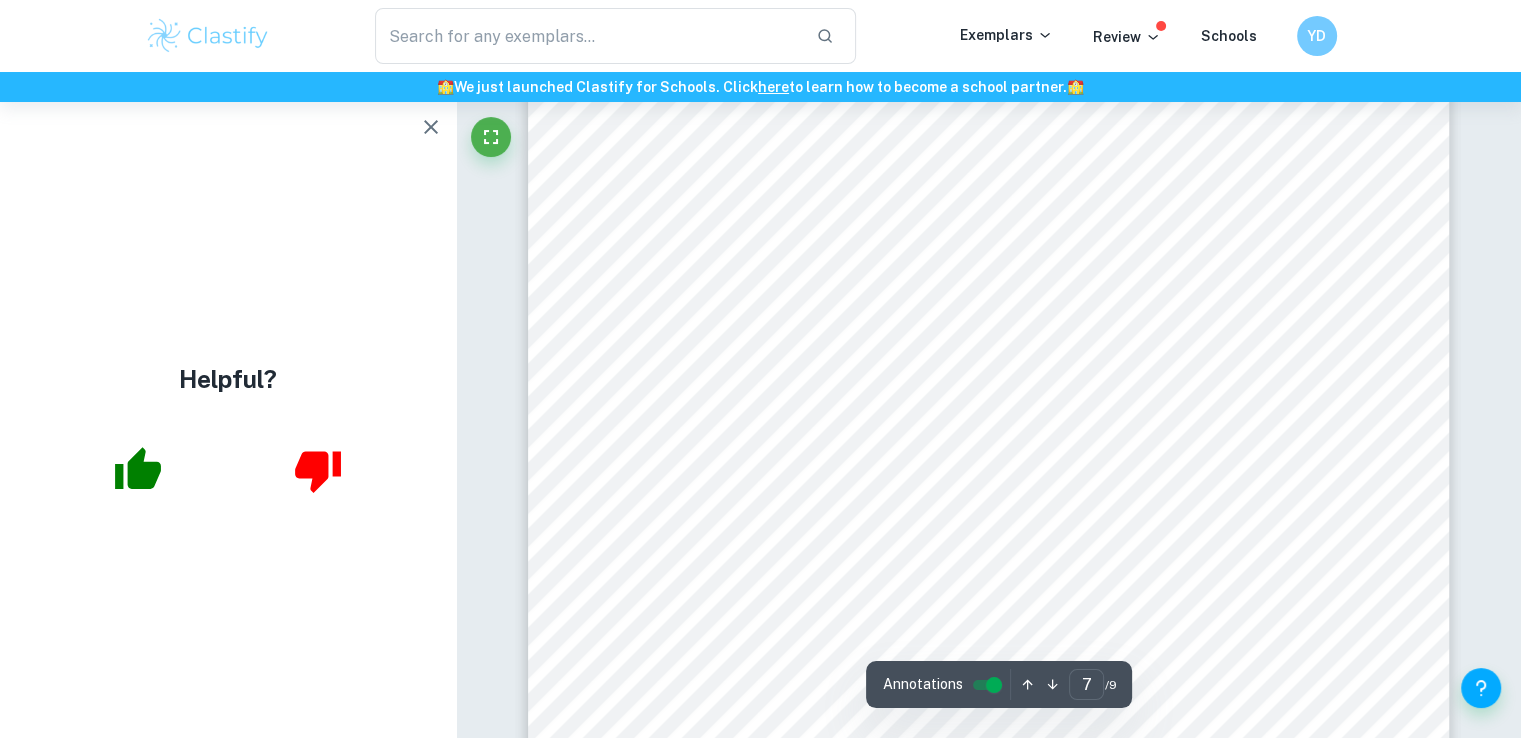 scroll, scrollTop: 7802, scrollLeft: 0, axis: vertical 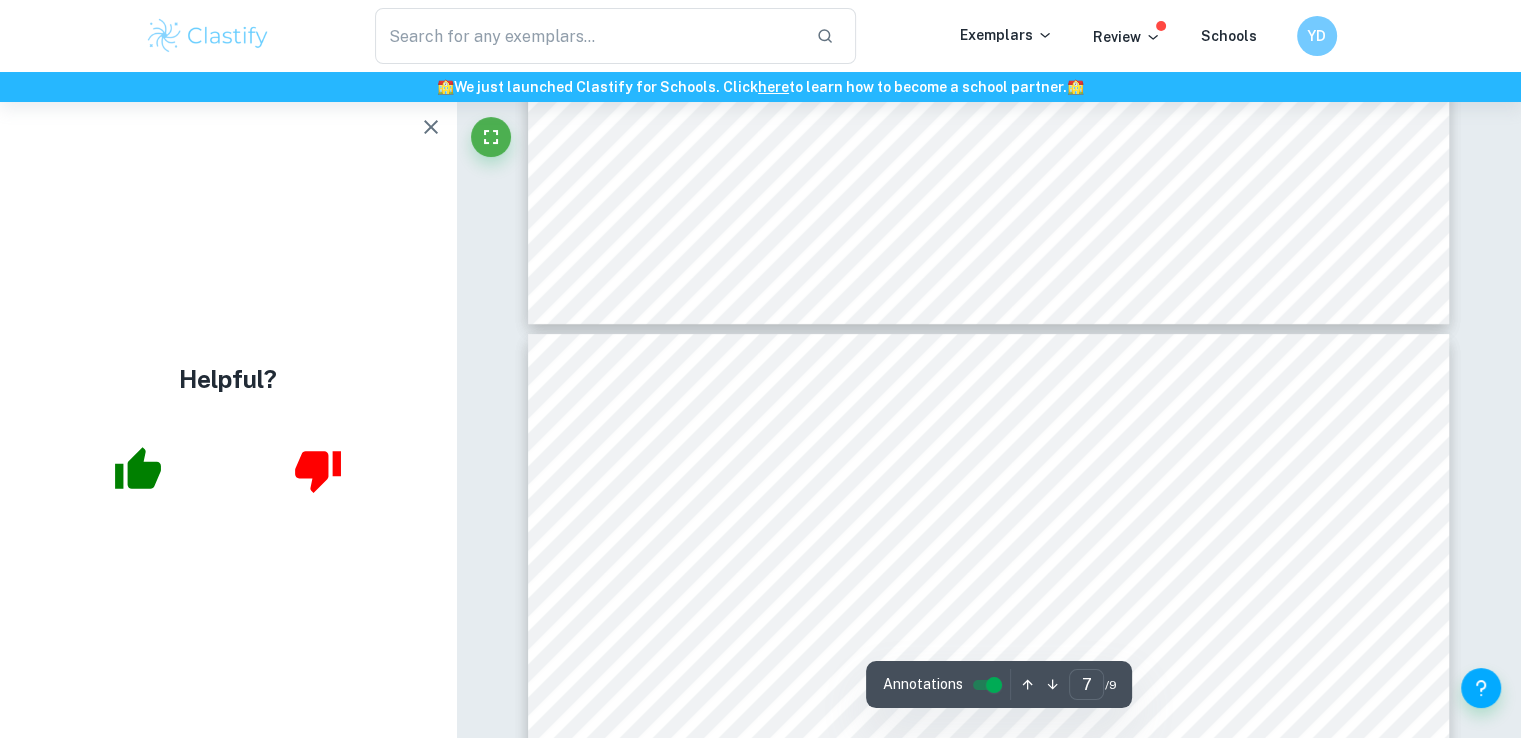 click 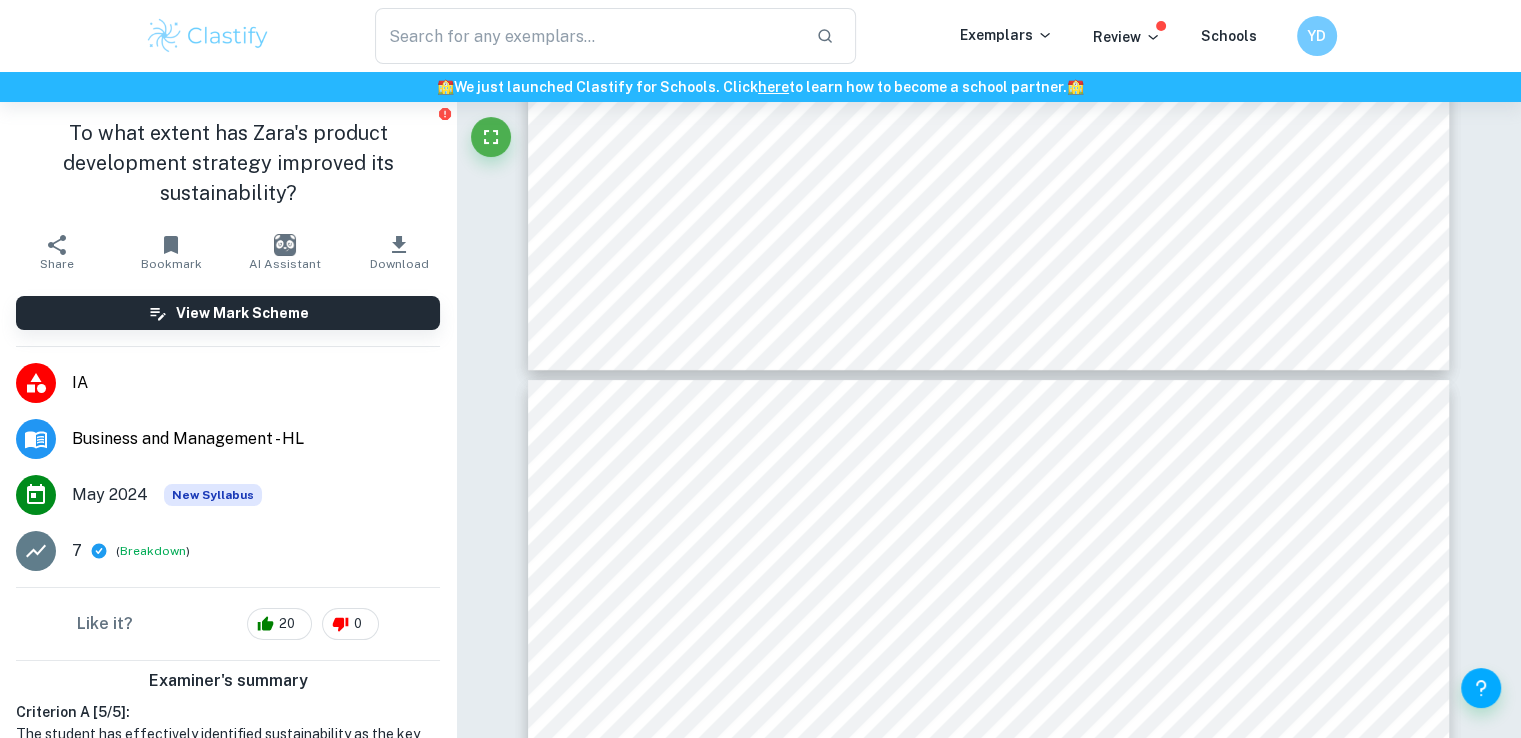 type on "6" 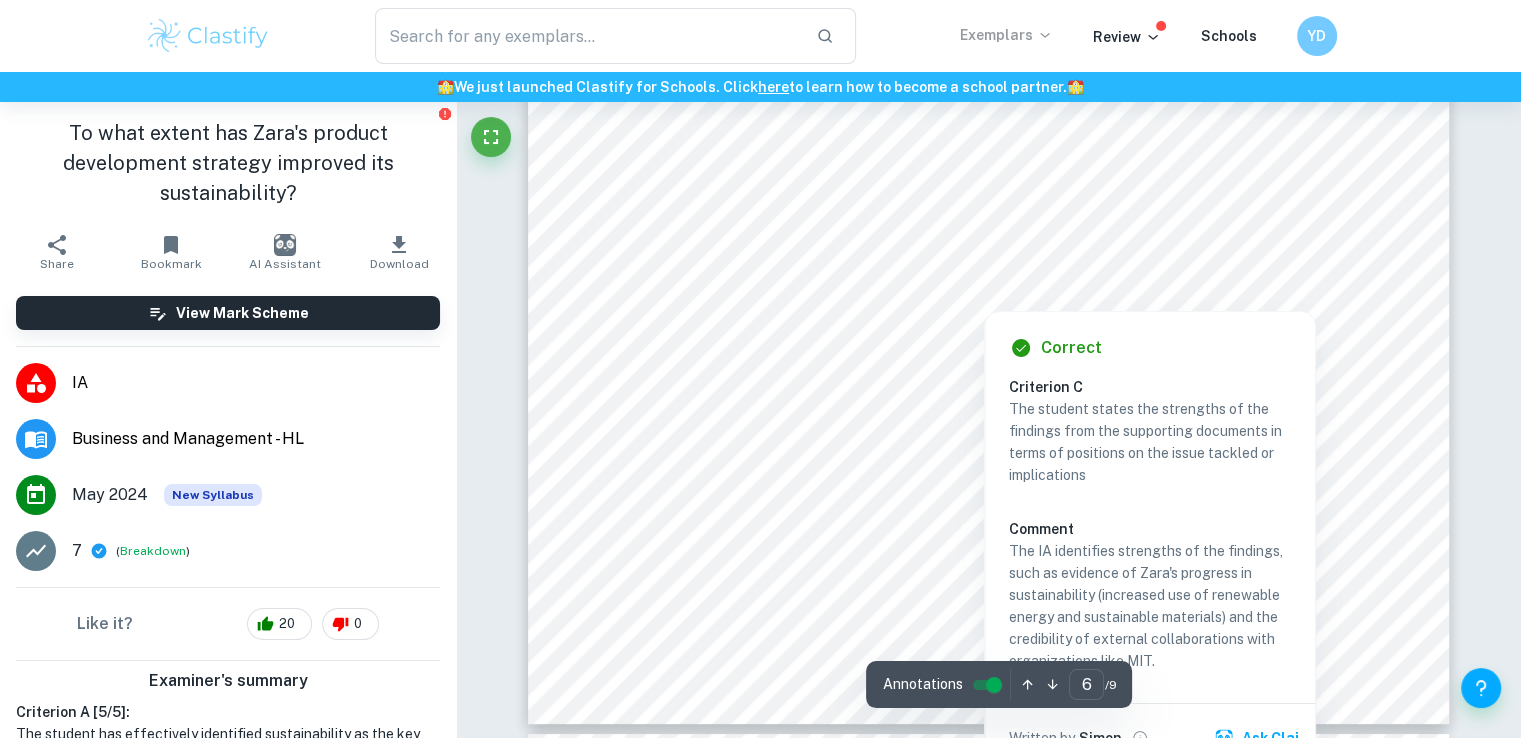 click on "Exemplars" at bounding box center (1006, 35) 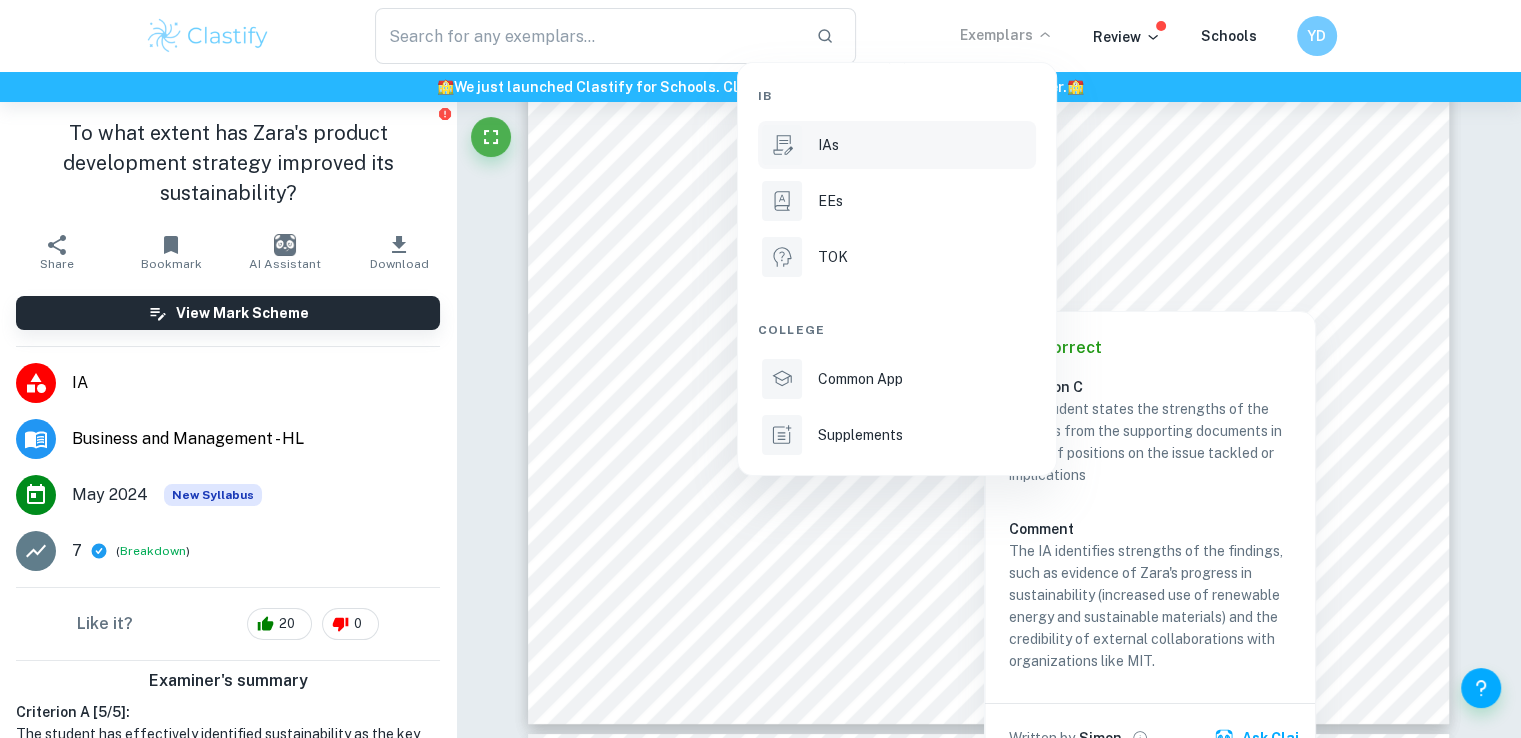 click on "IAs" at bounding box center [897, 145] 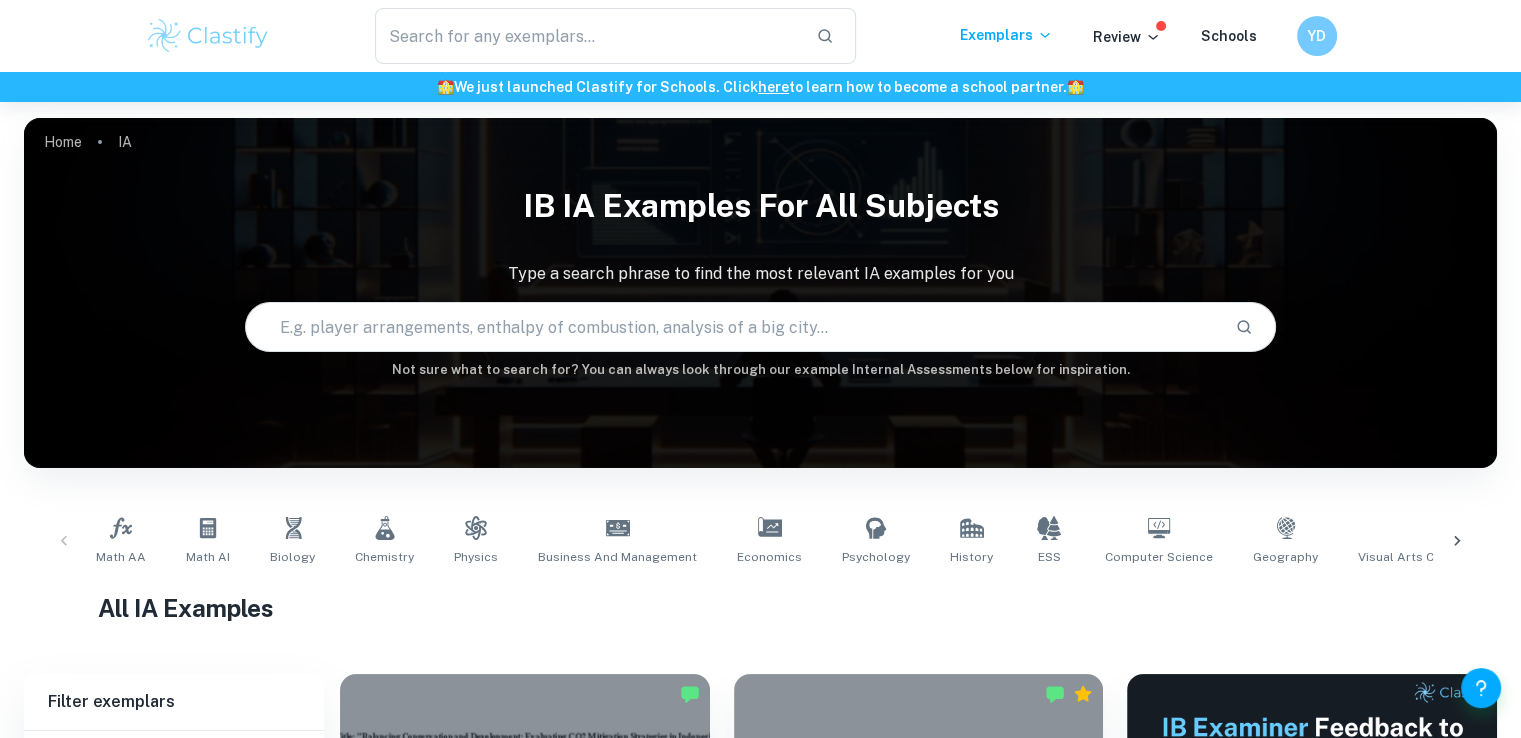 scroll, scrollTop: 200, scrollLeft: 0, axis: vertical 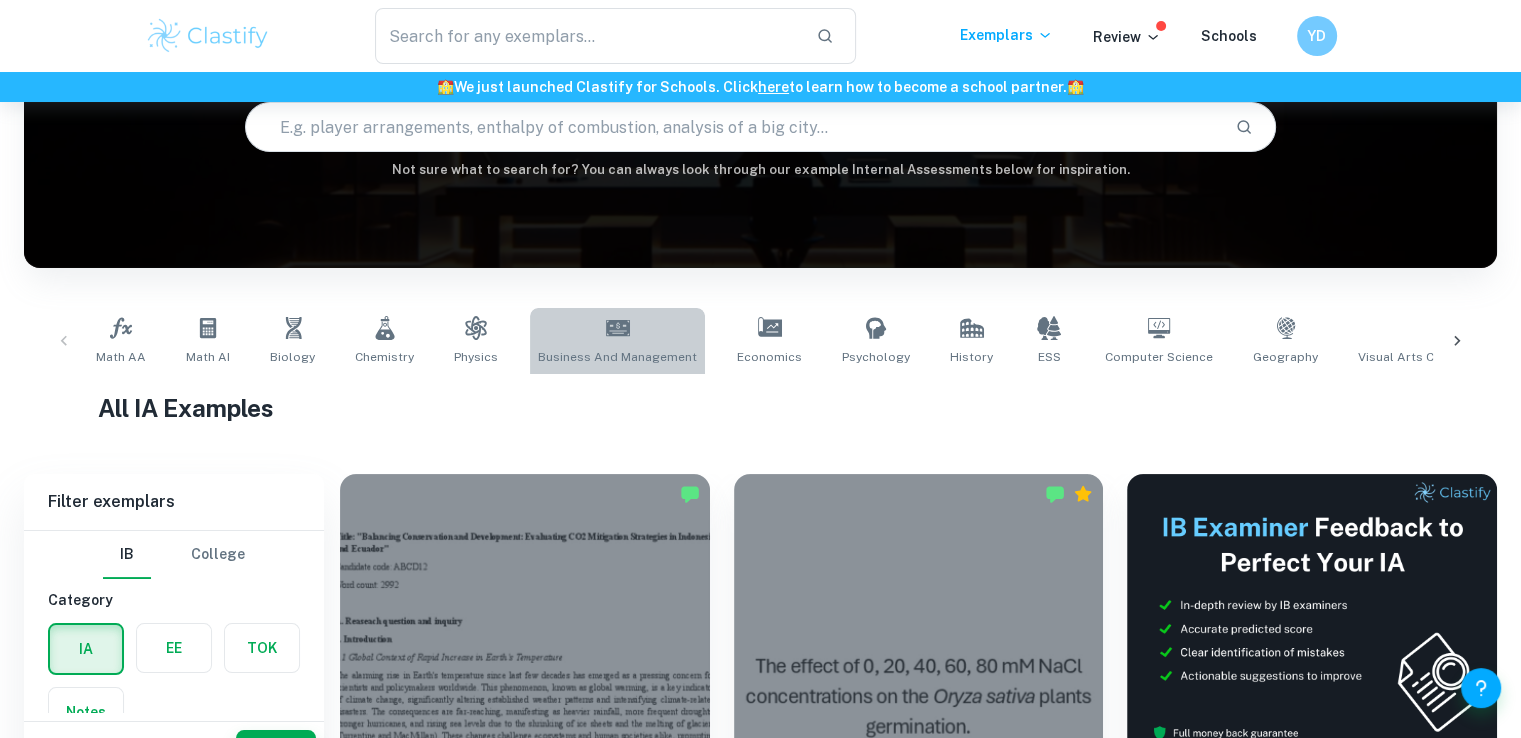 click on "Business and Management" at bounding box center (617, 341) 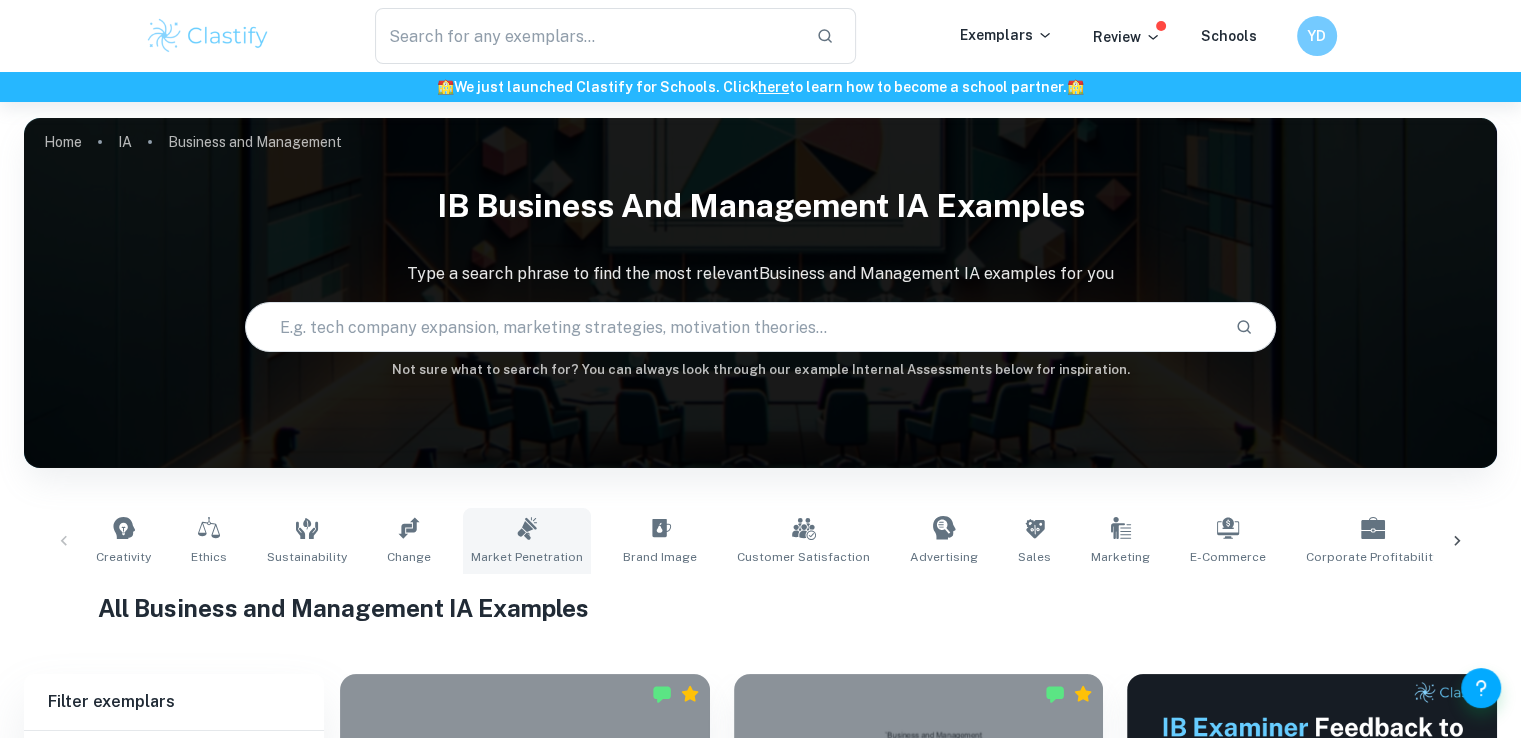 scroll, scrollTop: 300, scrollLeft: 0, axis: vertical 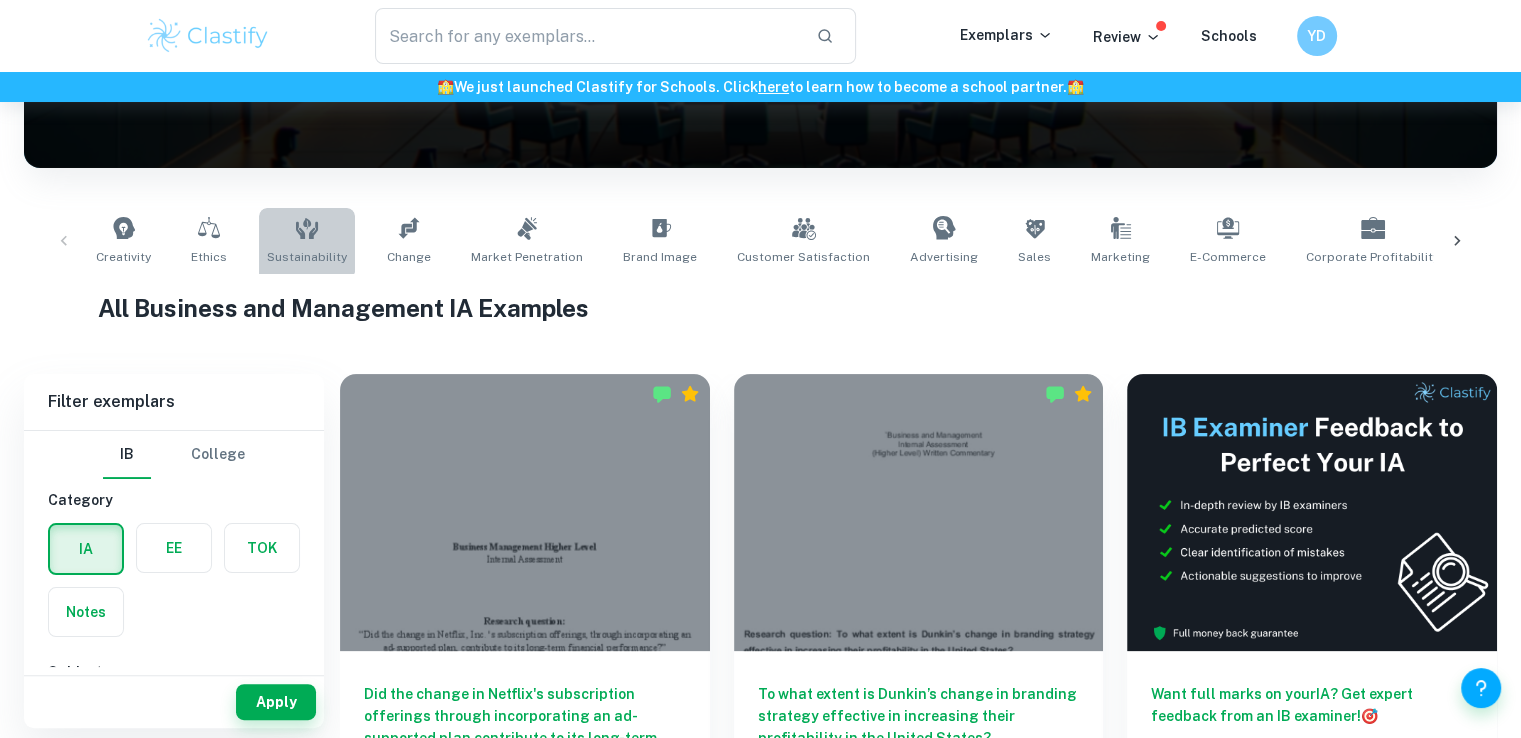 click on "Sustainability" at bounding box center [307, 241] 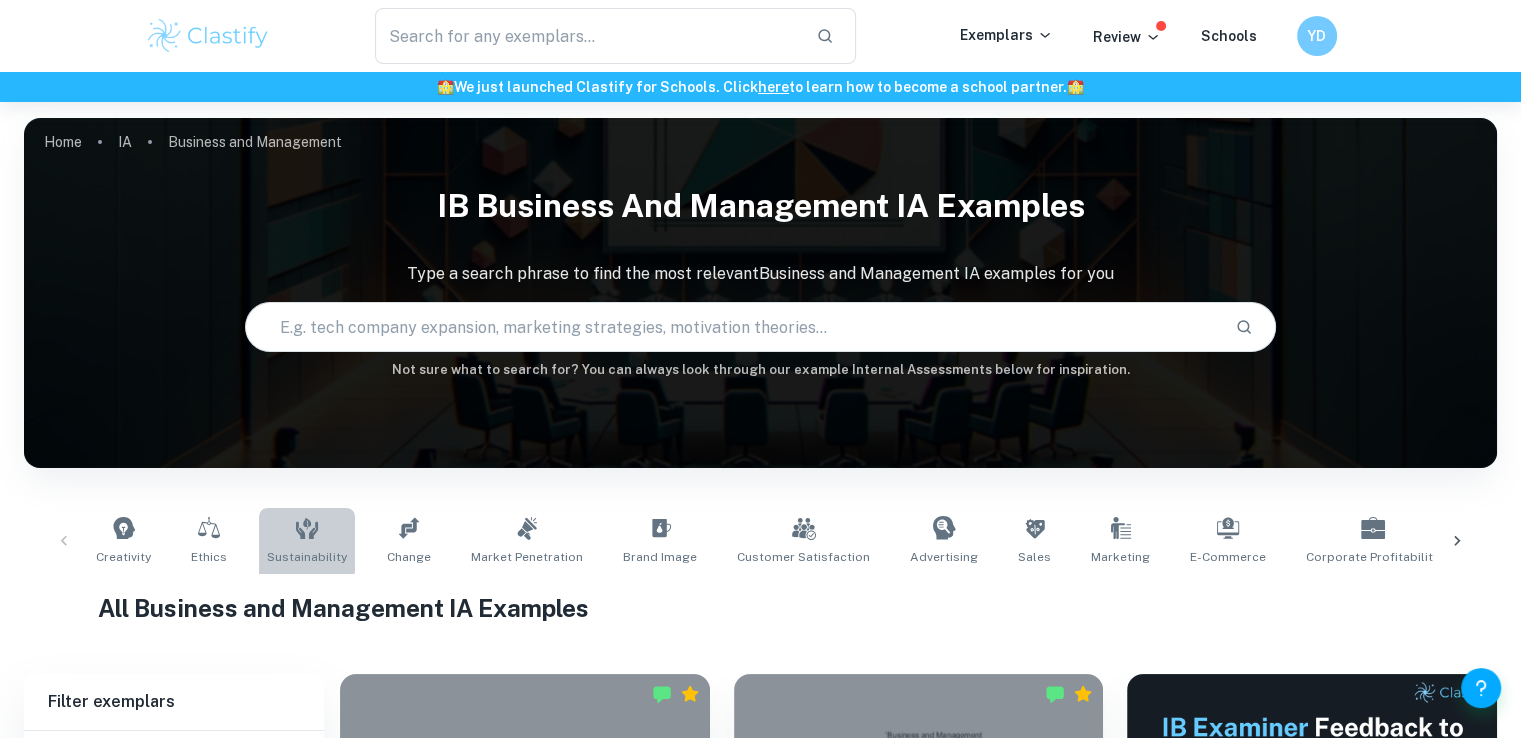 type on "Sustainability" 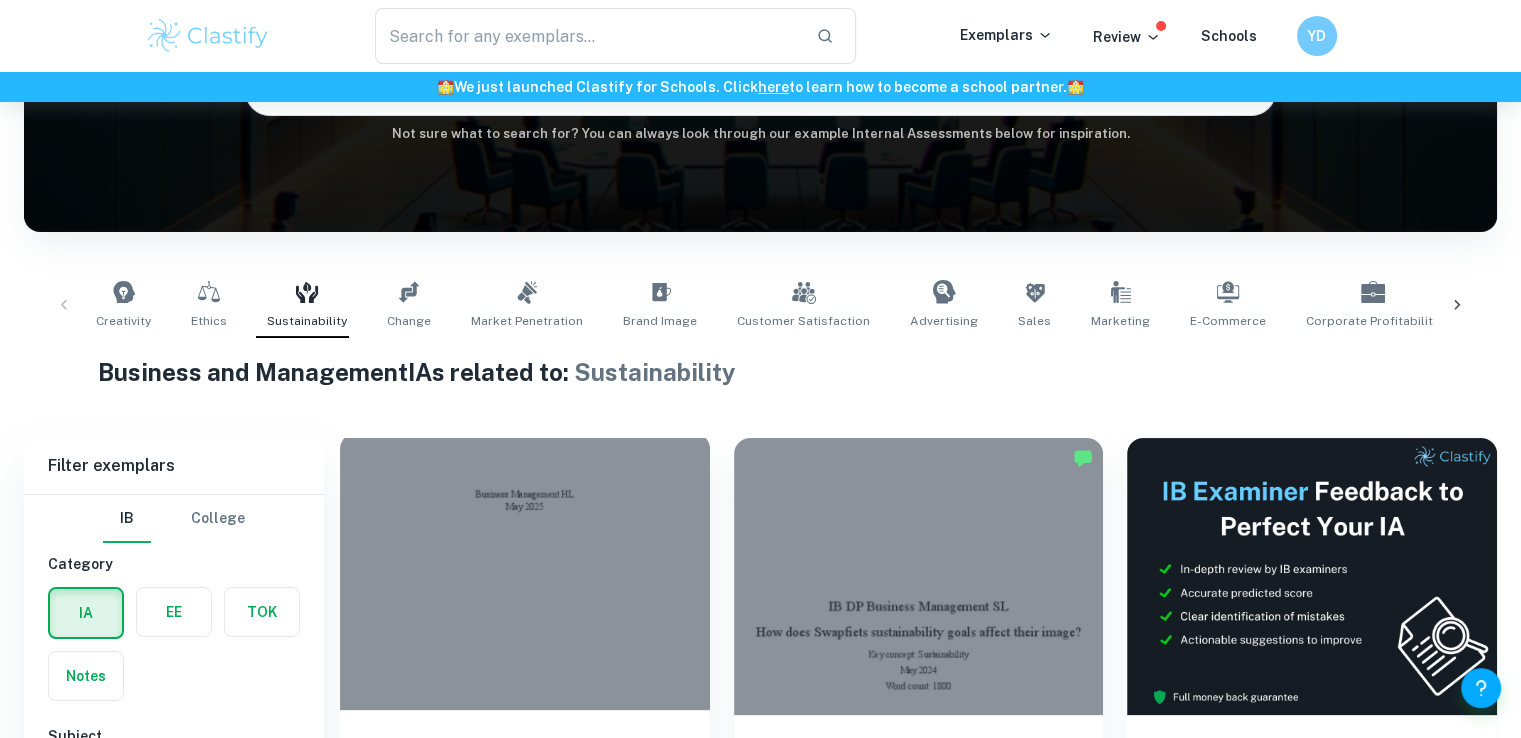 scroll, scrollTop: 536, scrollLeft: 0, axis: vertical 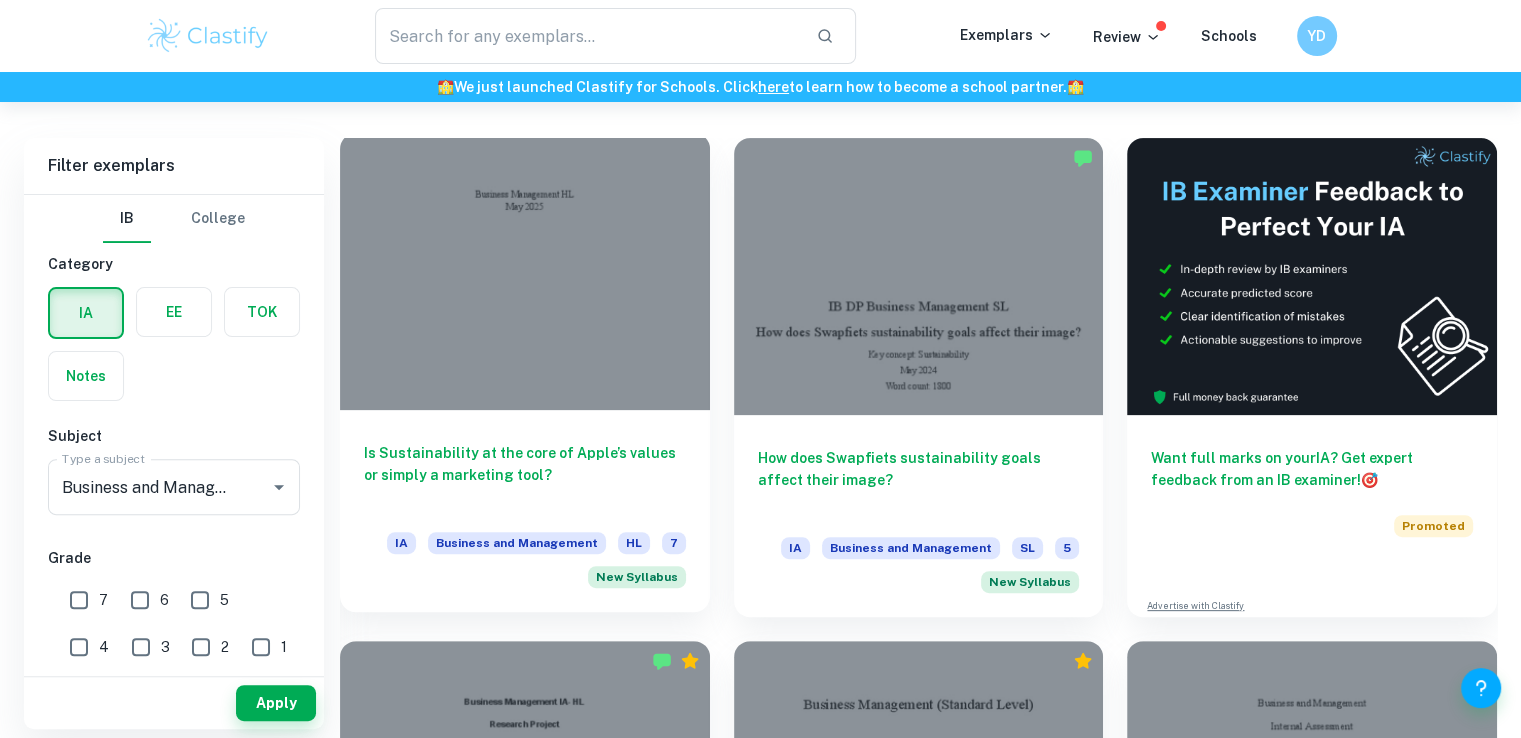 click at bounding box center [525, 271] 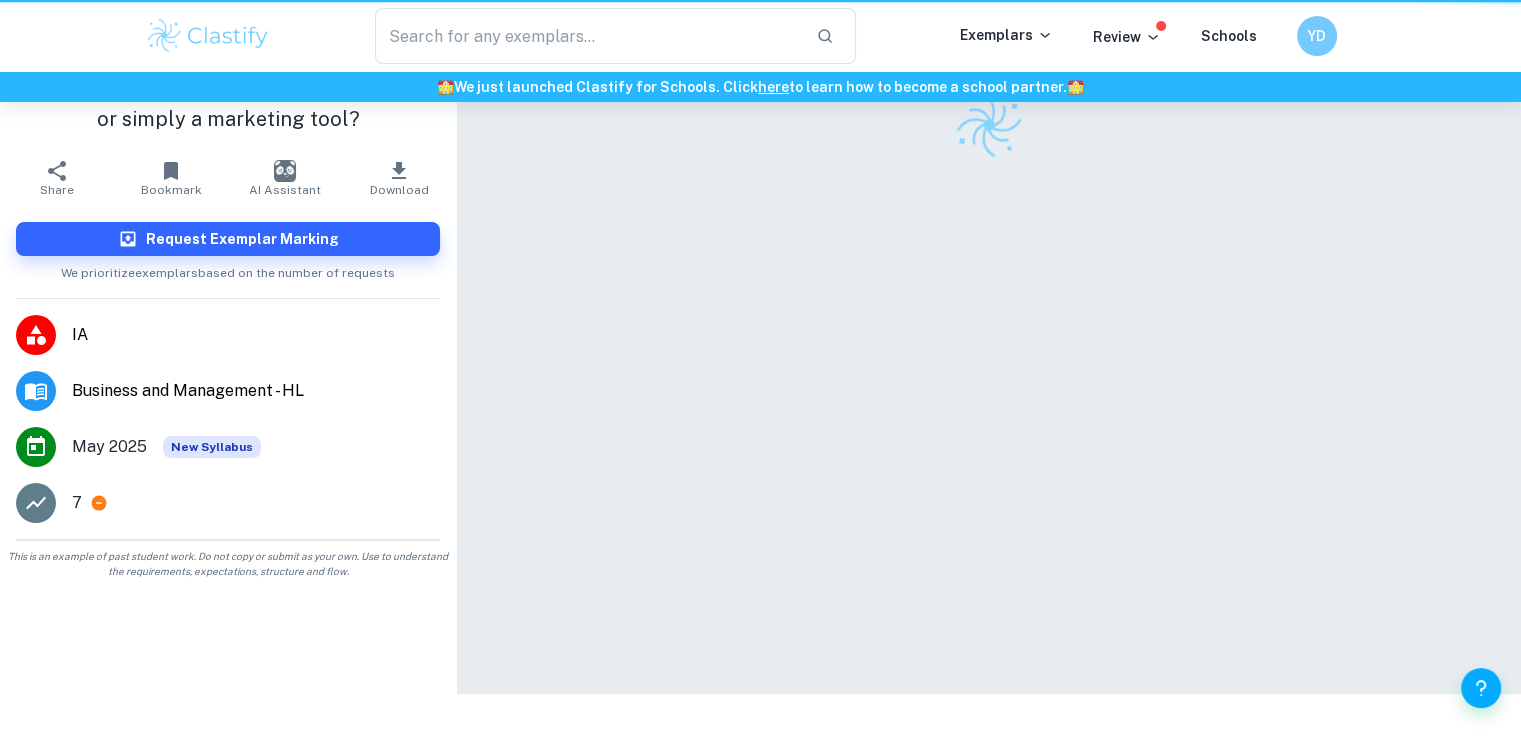 scroll, scrollTop: 0, scrollLeft: 0, axis: both 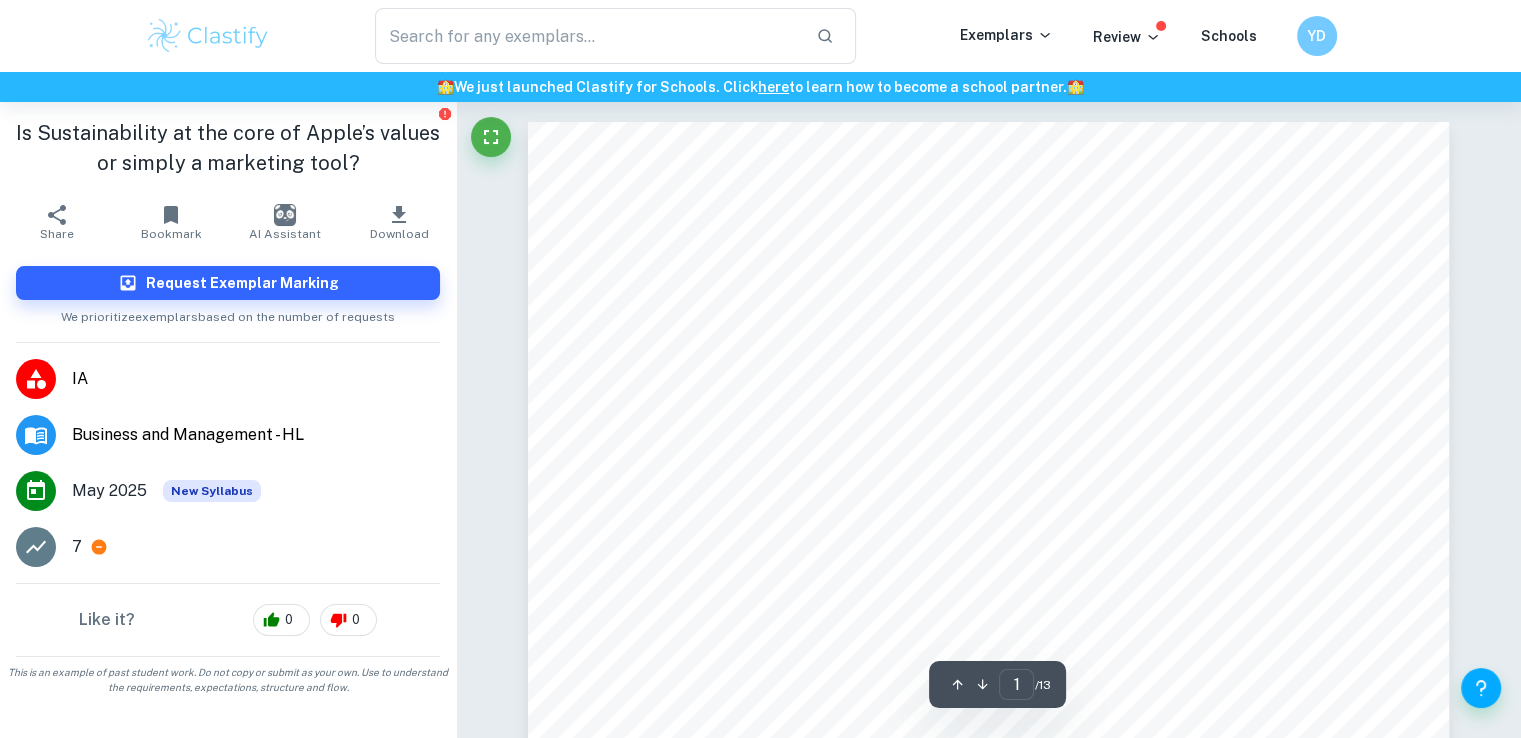 type on "2" 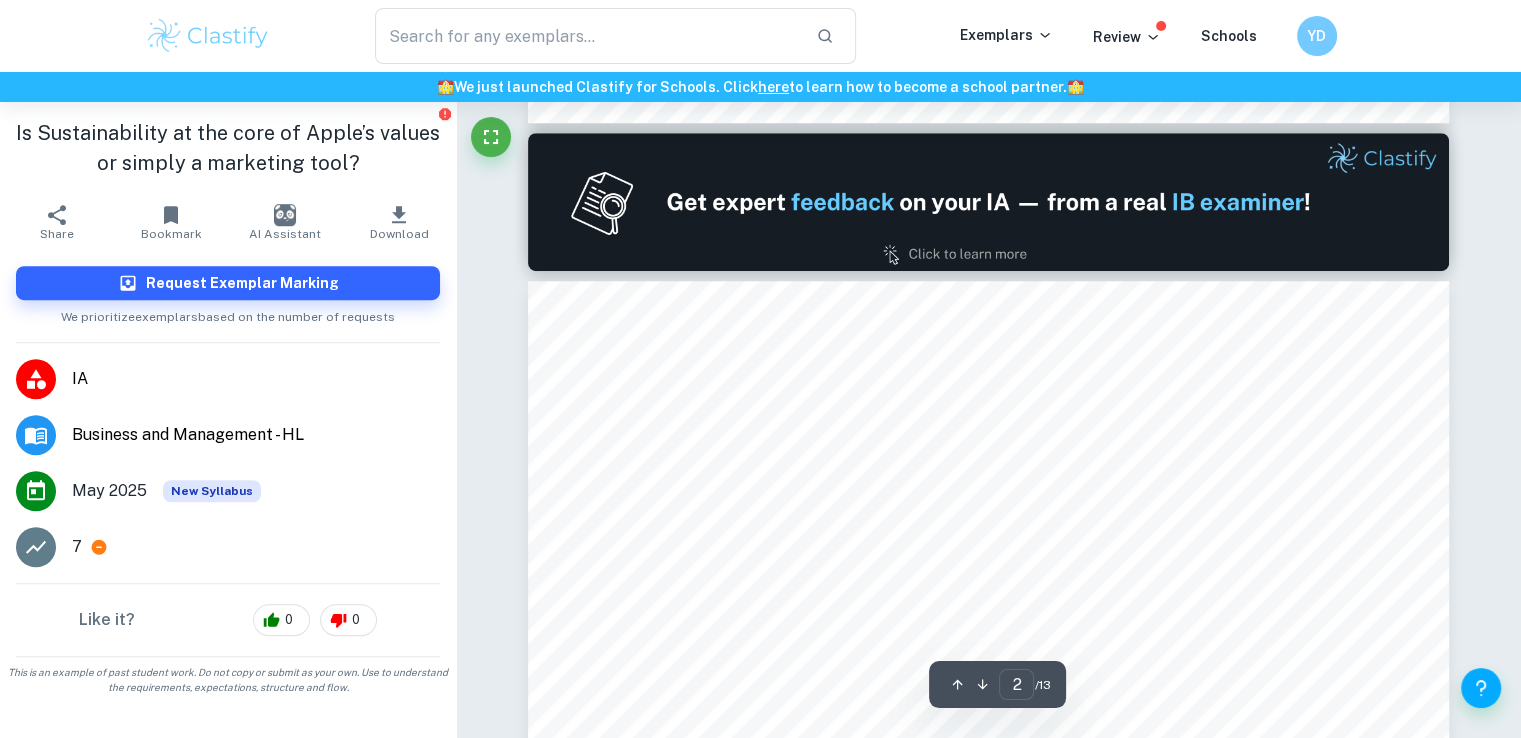 scroll, scrollTop: 1400, scrollLeft: 0, axis: vertical 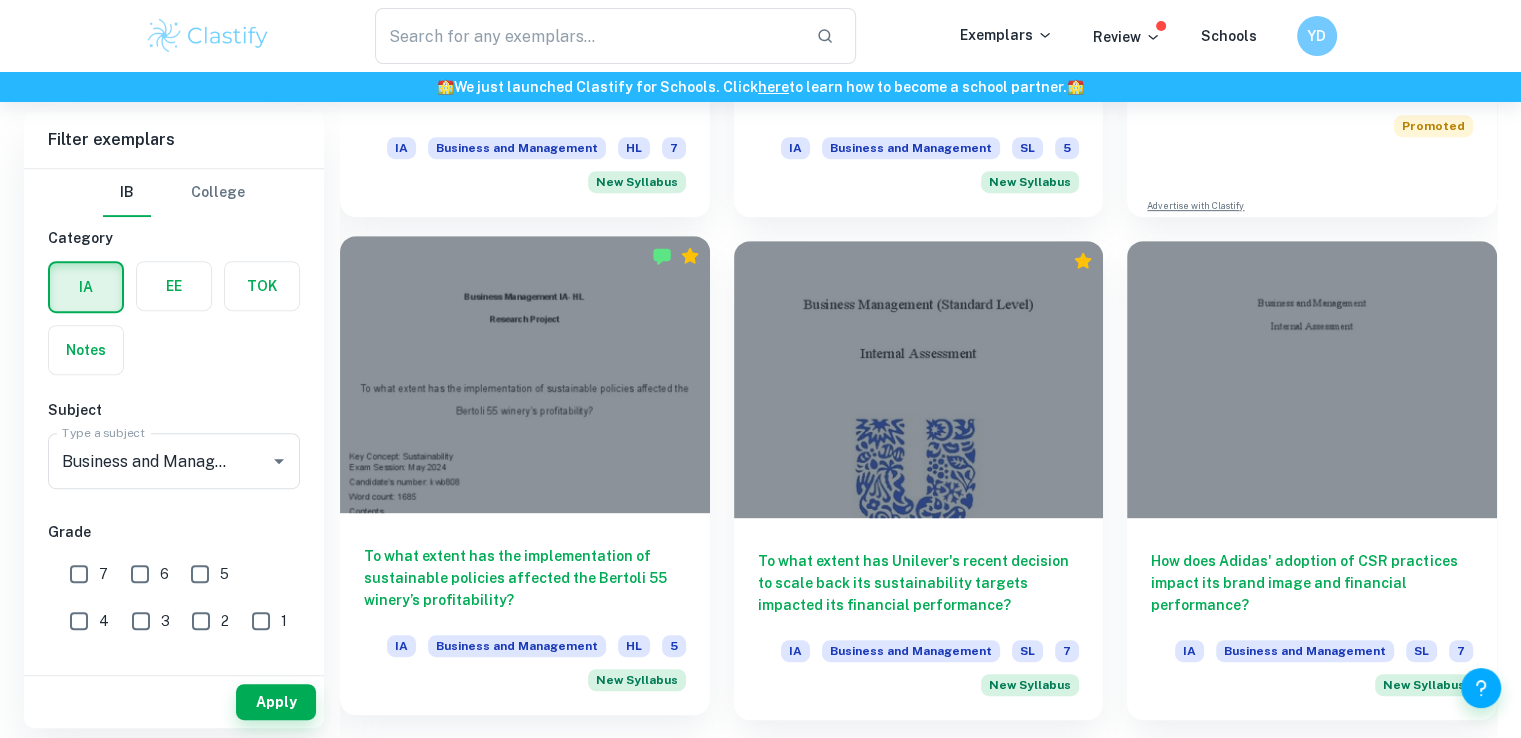 click at bounding box center [525, 374] 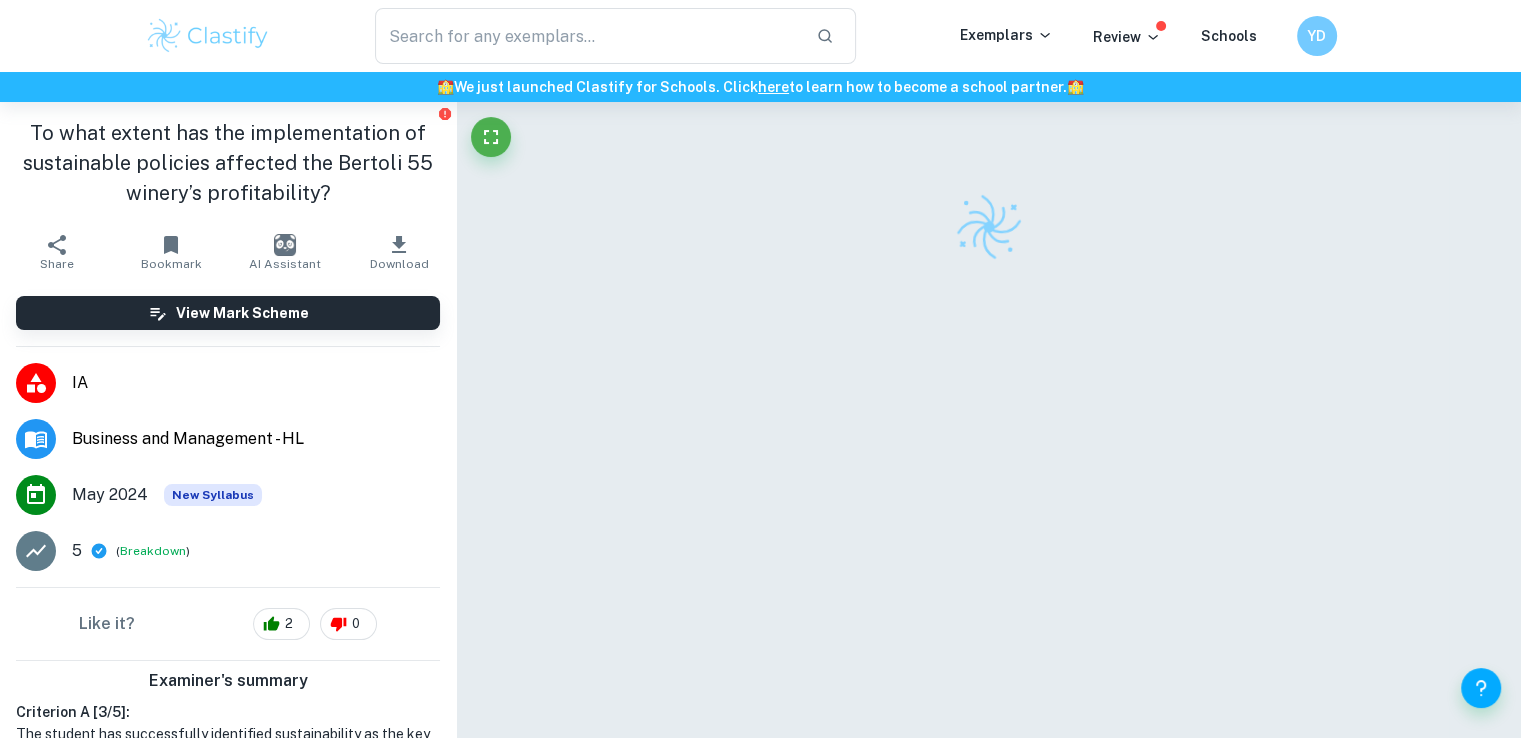 scroll, scrollTop: 100, scrollLeft: 0, axis: vertical 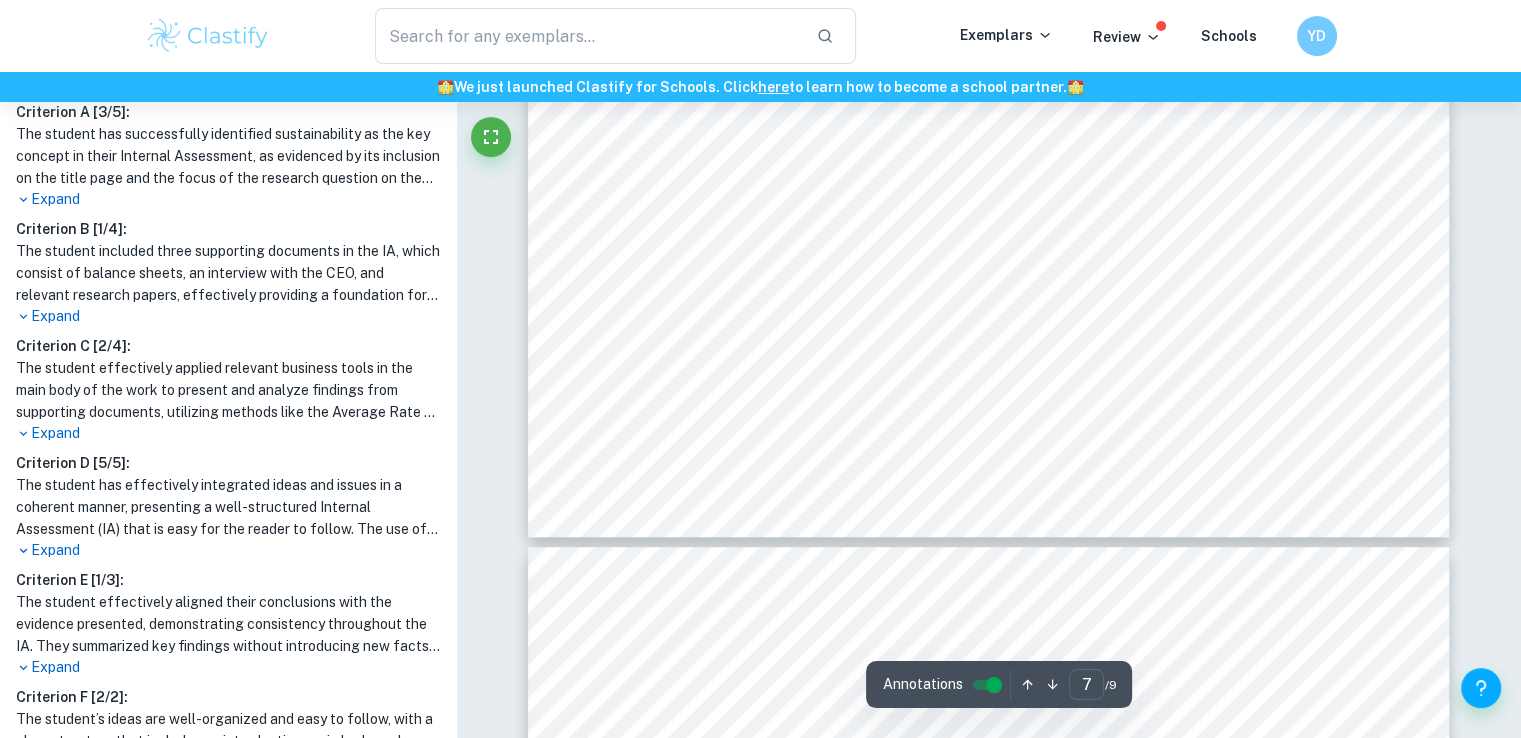 type on "8" 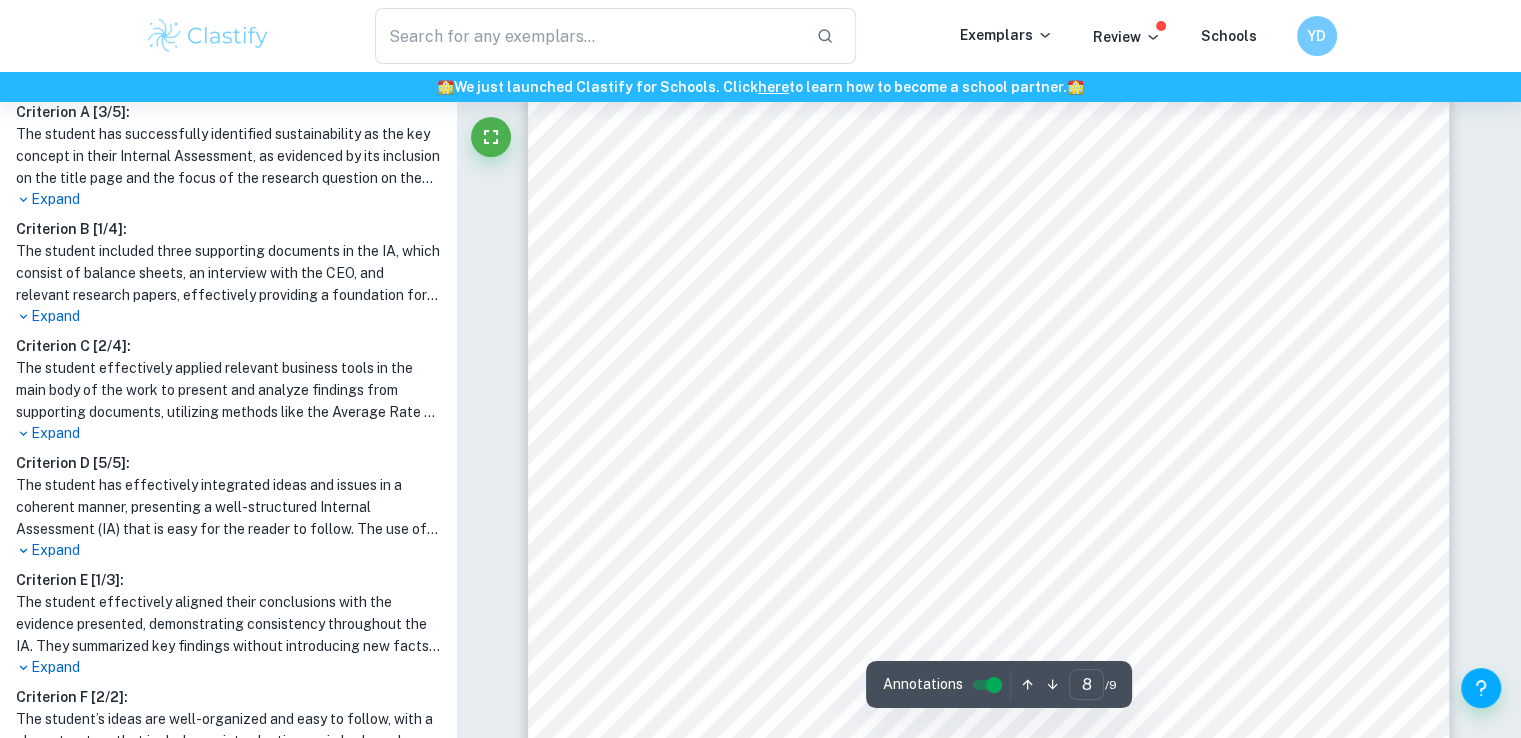 scroll, scrollTop: 9800, scrollLeft: 0, axis: vertical 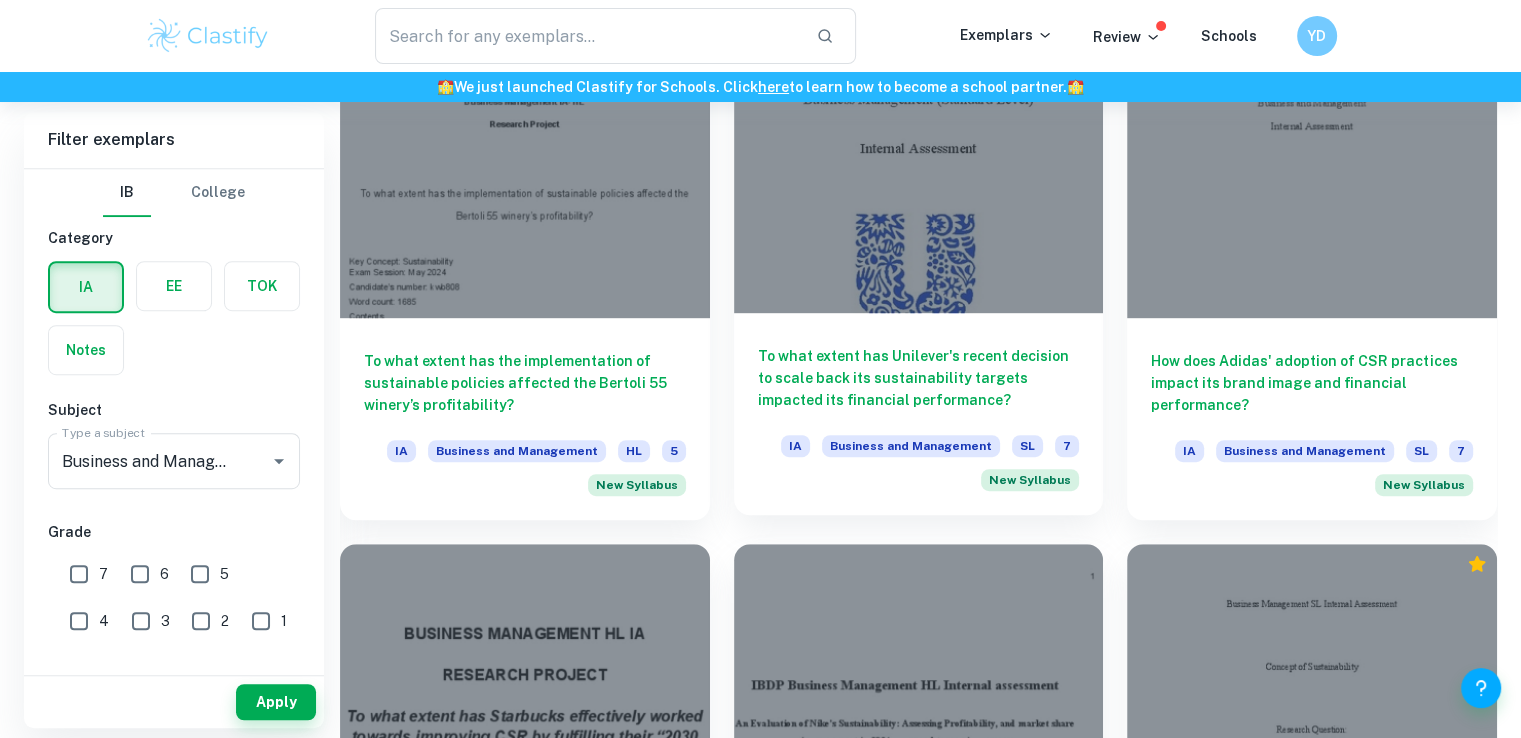 click at bounding box center [919, 174] 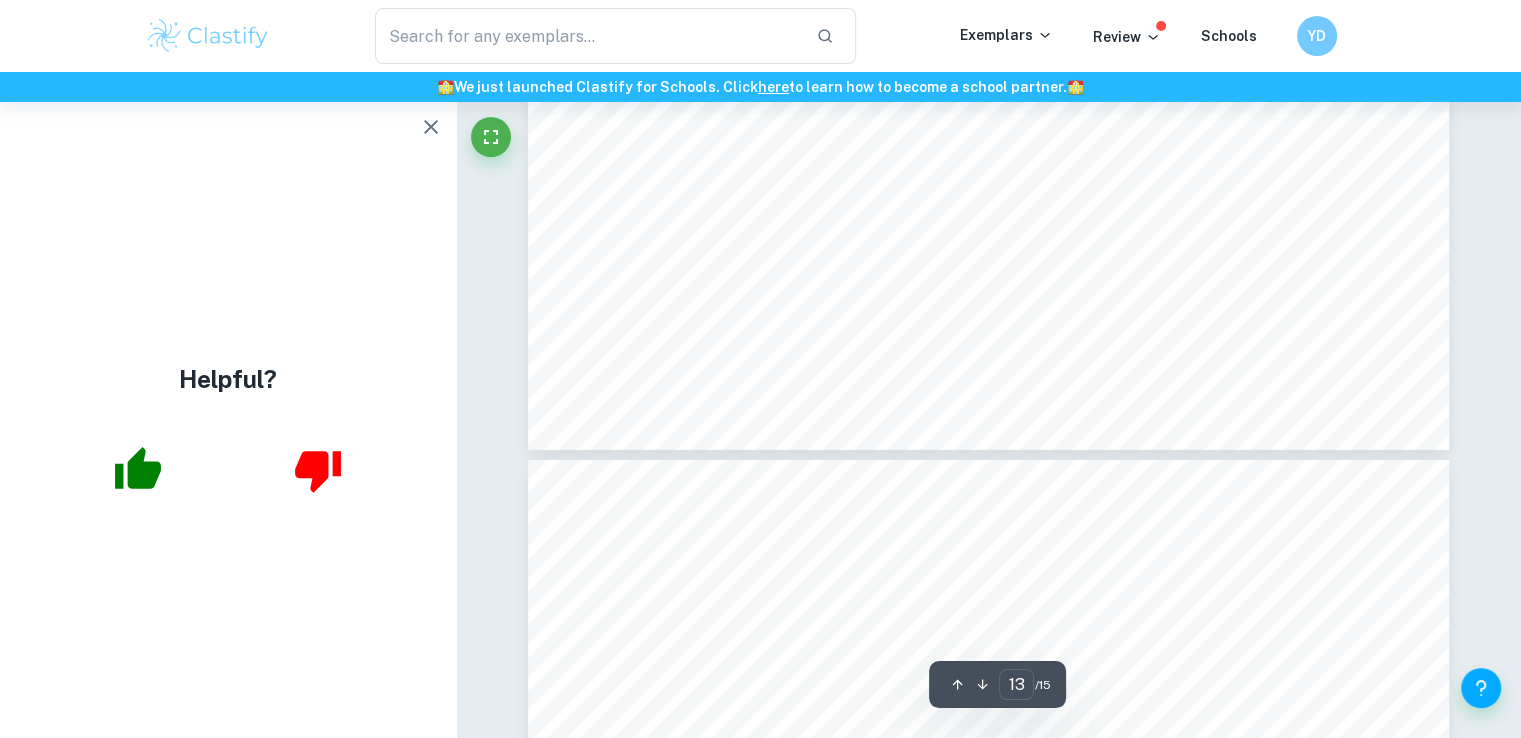 scroll, scrollTop: 14800, scrollLeft: 0, axis: vertical 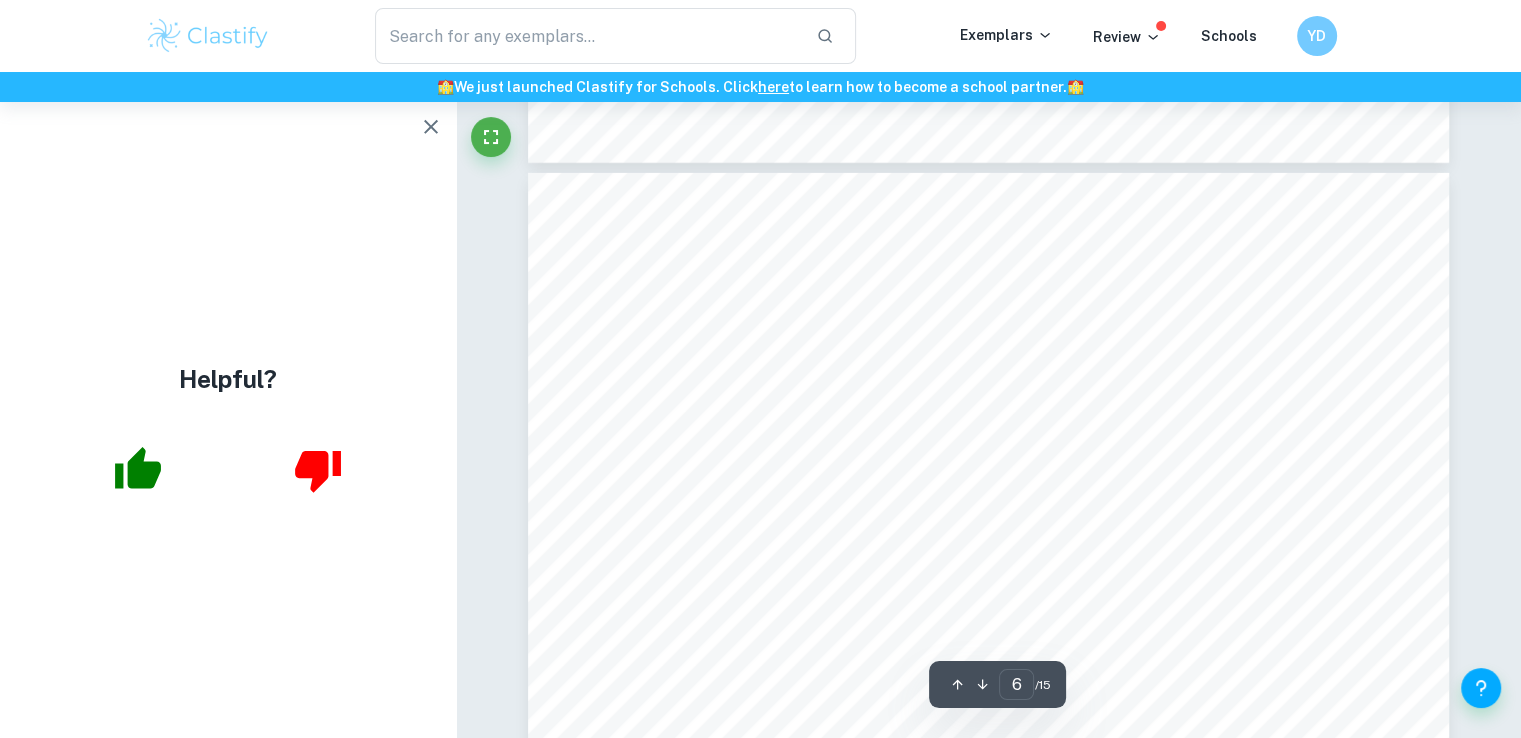 type on "5" 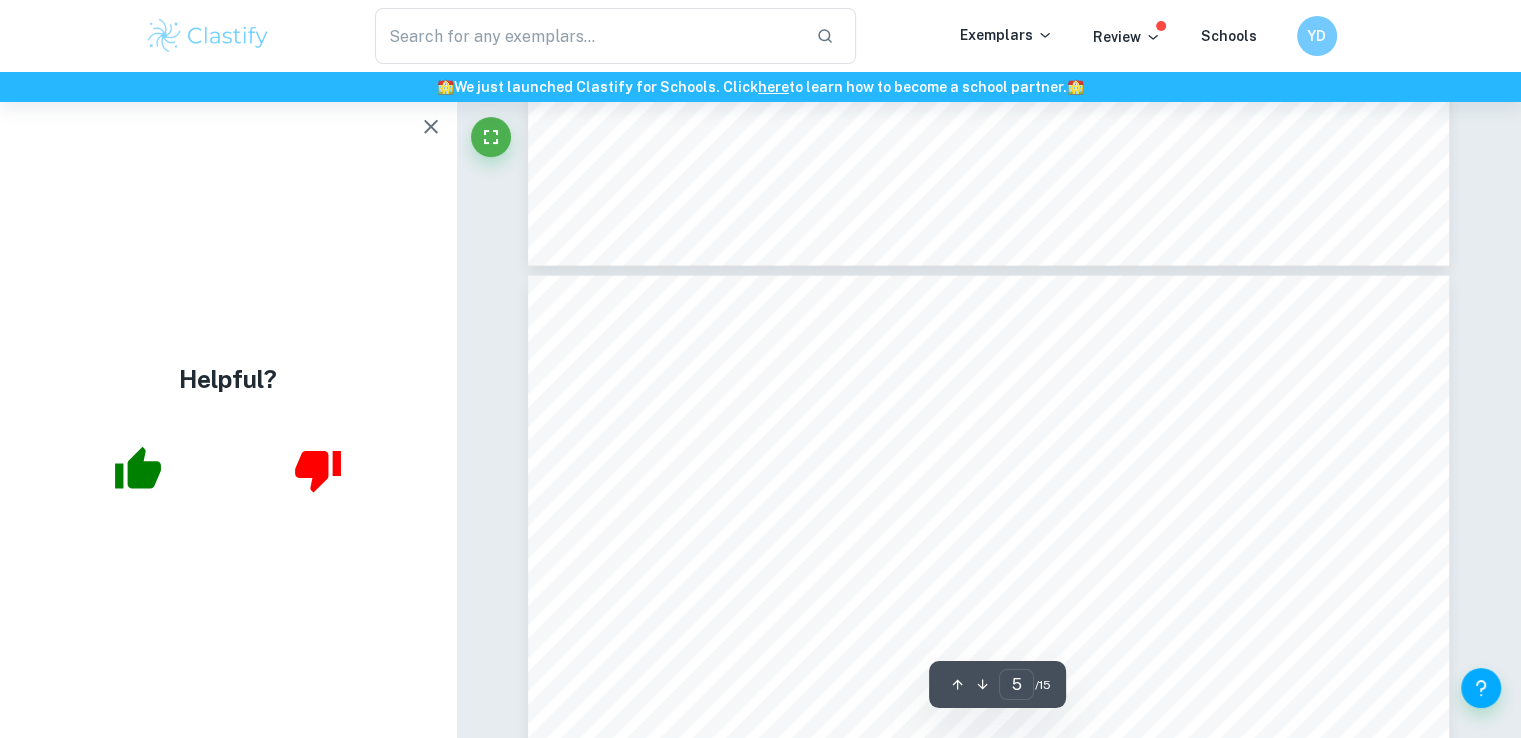 scroll, scrollTop: 4800, scrollLeft: 0, axis: vertical 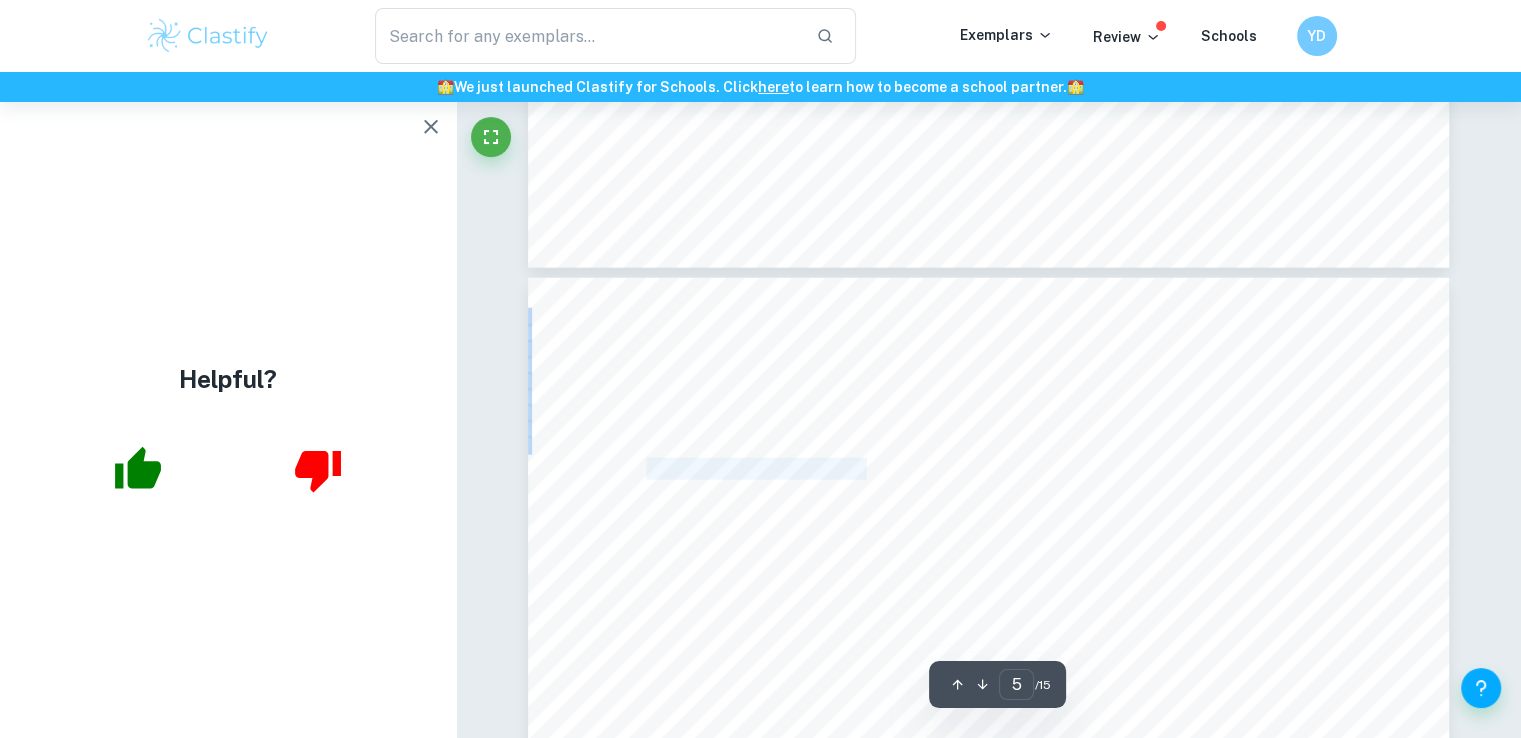 drag, startPoint x: 644, startPoint y: 463, endPoint x: 877, endPoint y: 475, distance: 233.3088 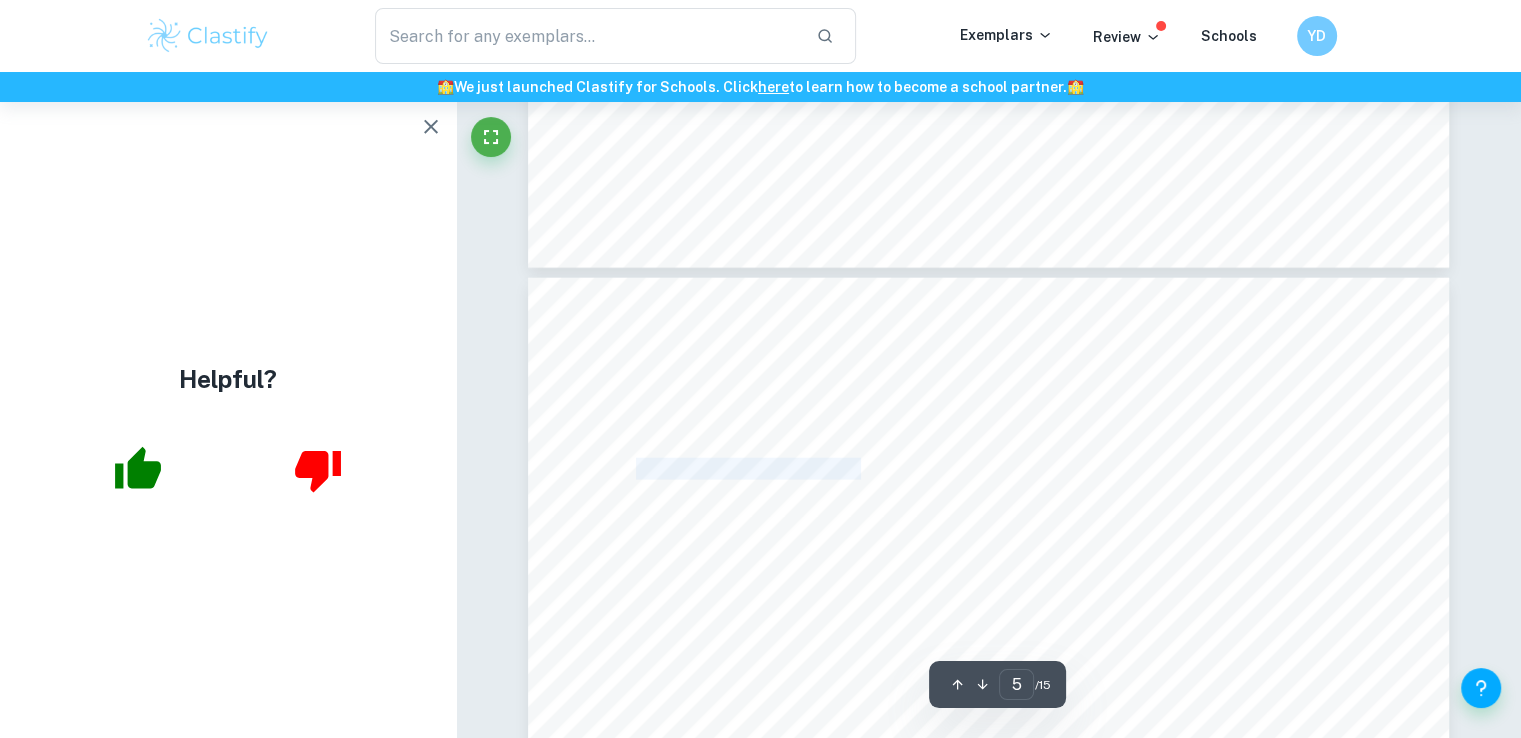drag, startPoint x: 871, startPoint y: 468, endPoint x: 636, endPoint y: 476, distance: 235.13612 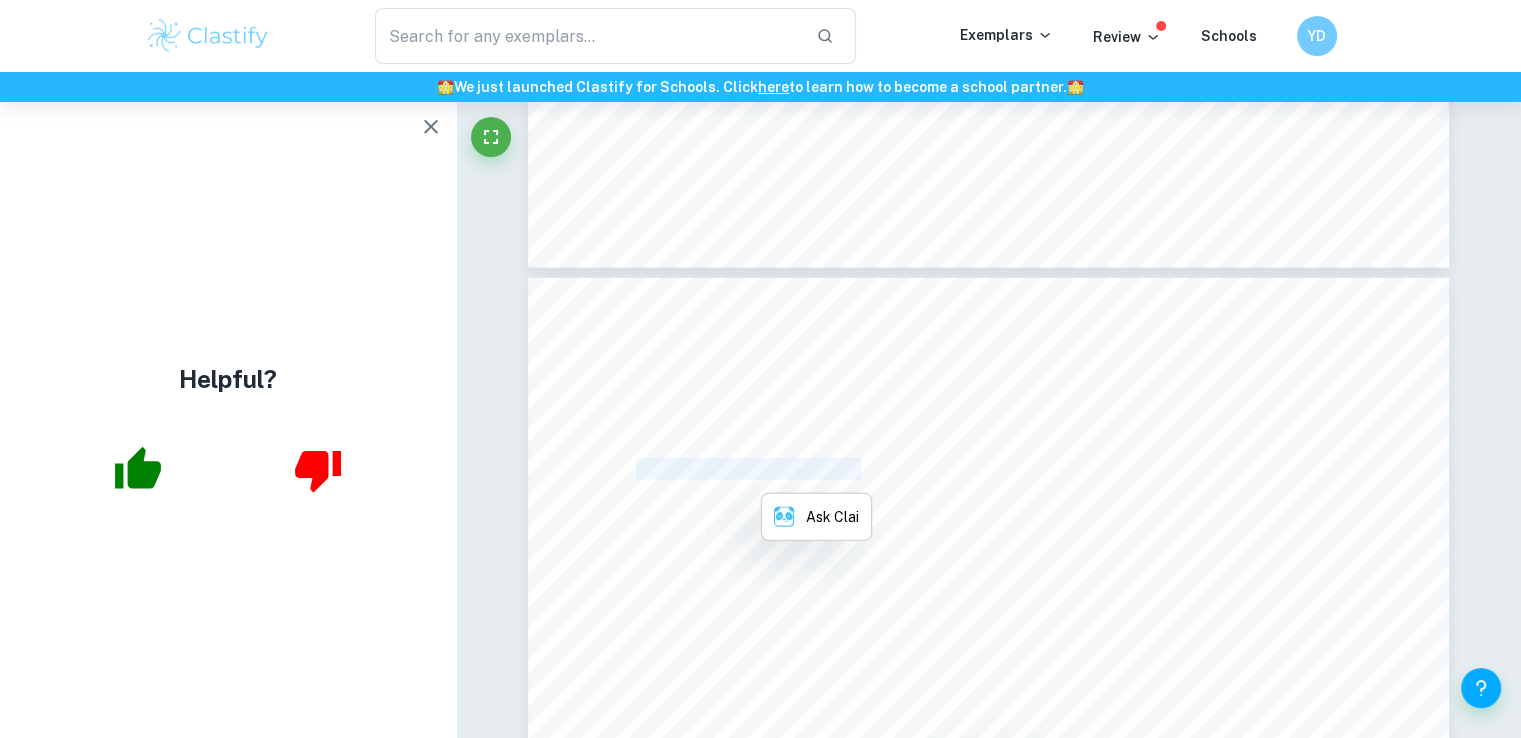 copy on "Triple Bottom Line Analysis" 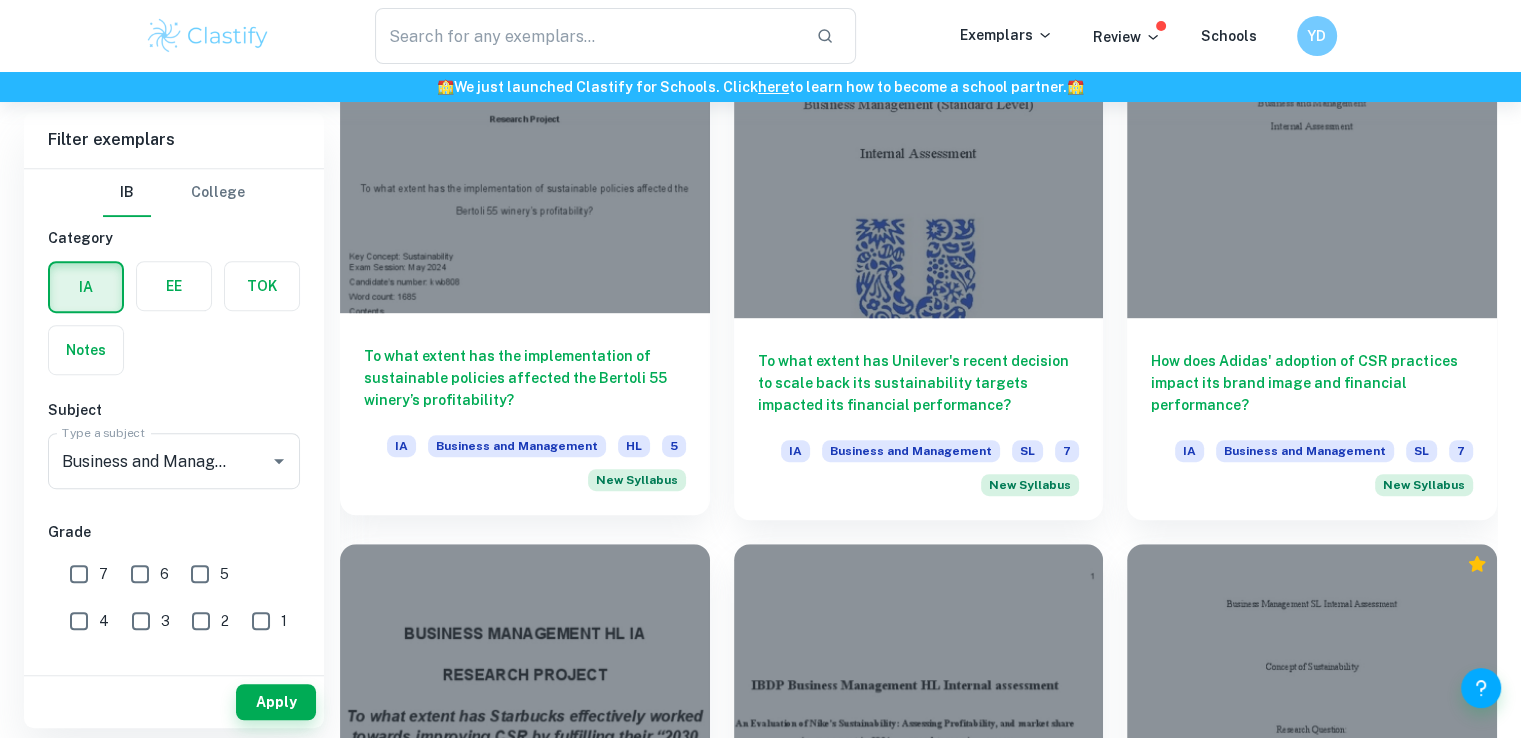 scroll, scrollTop: 1236, scrollLeft: 0, axis: vertical 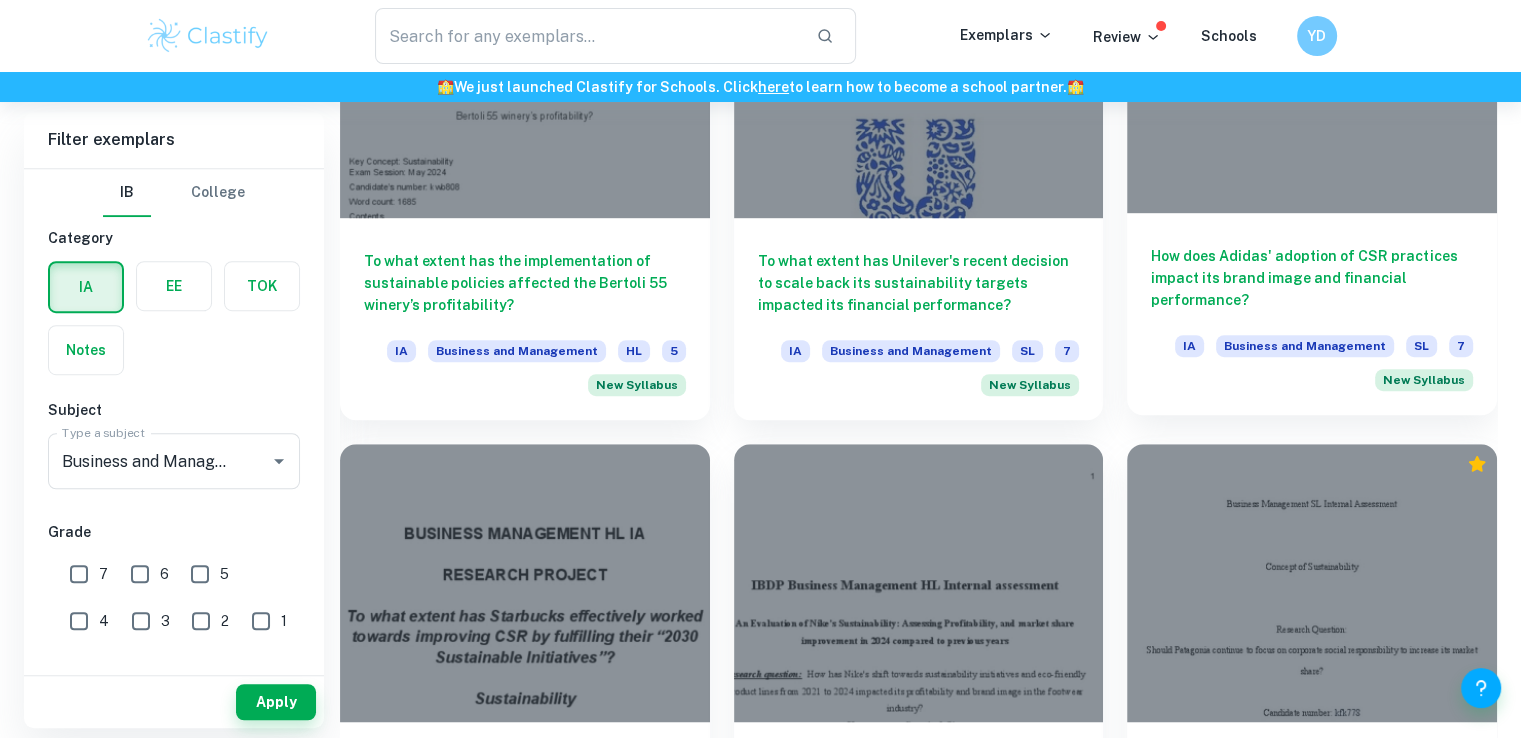 click on "How does Adidas' adoption of CSR practices impact its brand image and financial performance? IA Business and Management SL 7 New Syllabus" at bounding box center (1312, 314) 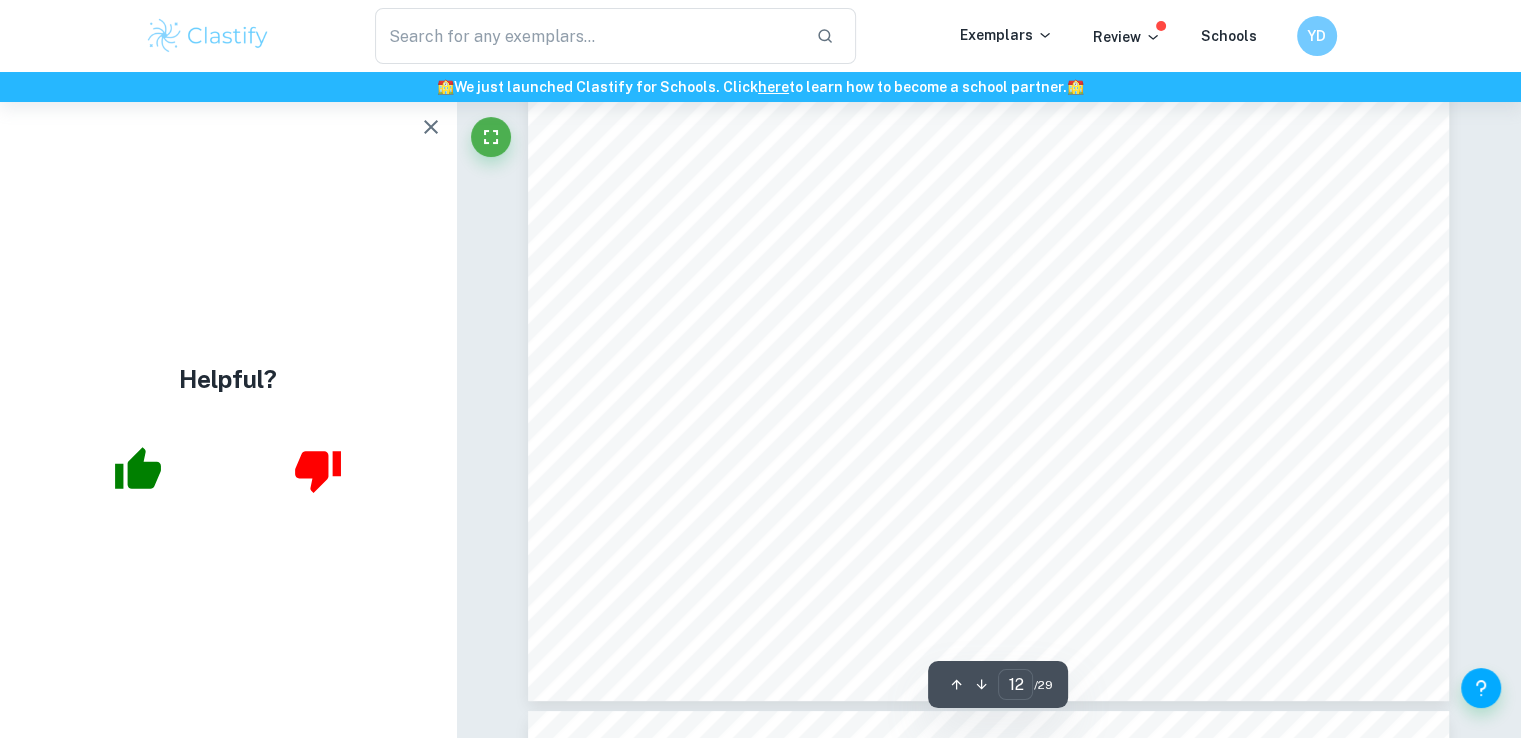 scroll, scrollTop: 15300, scrollLeft: 0, axis: vertical 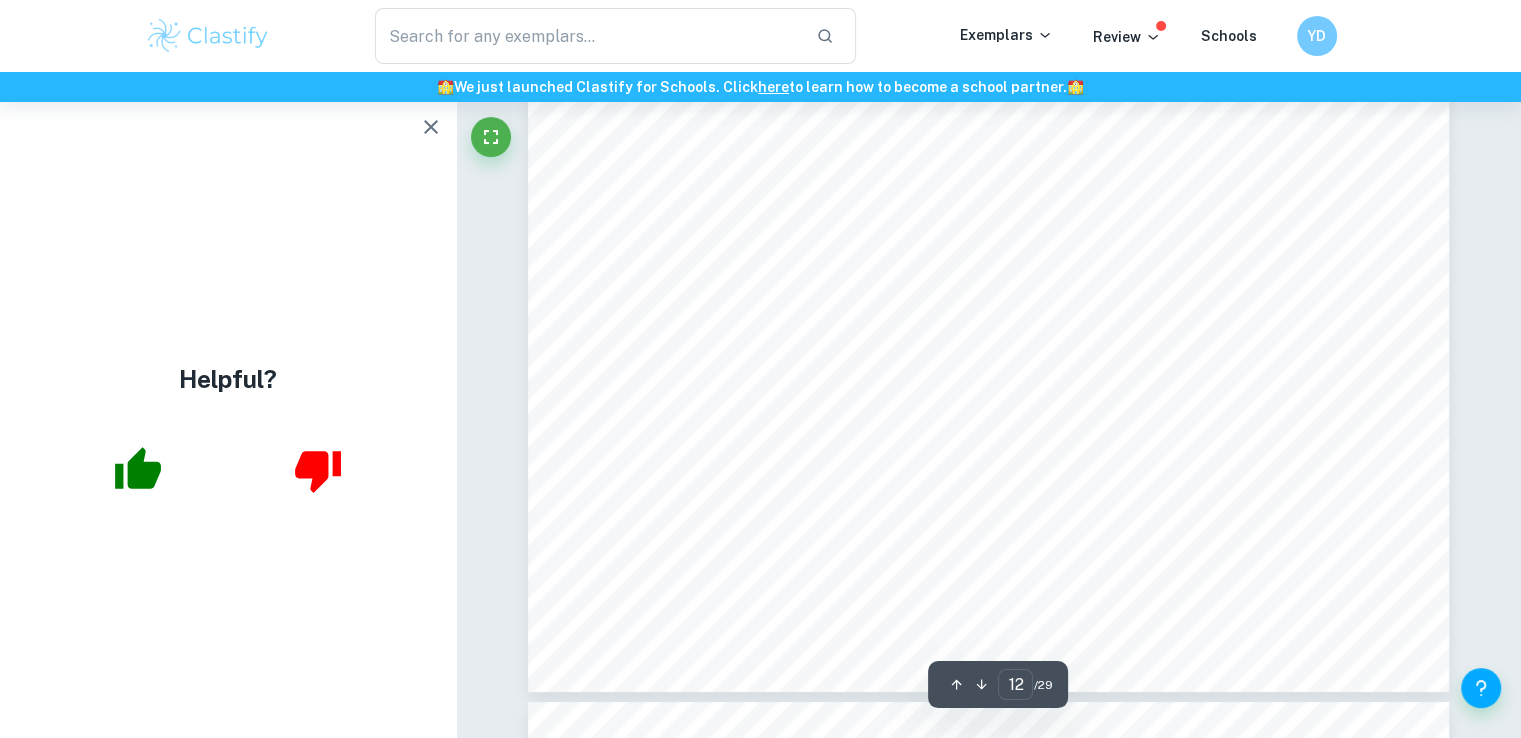 type on "13" 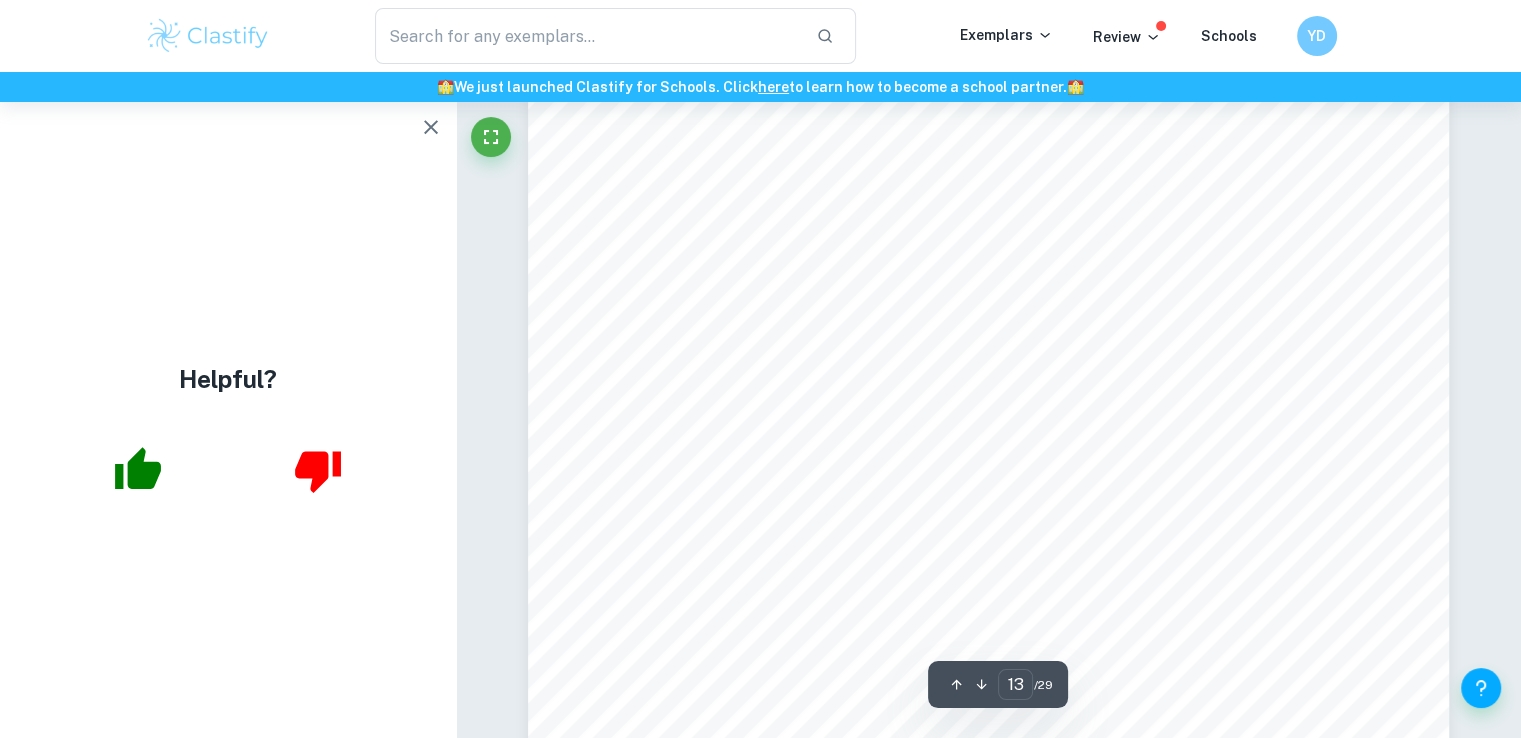 scroll, scrollTop: 16100, scrollLeft: 0, axis: vertical 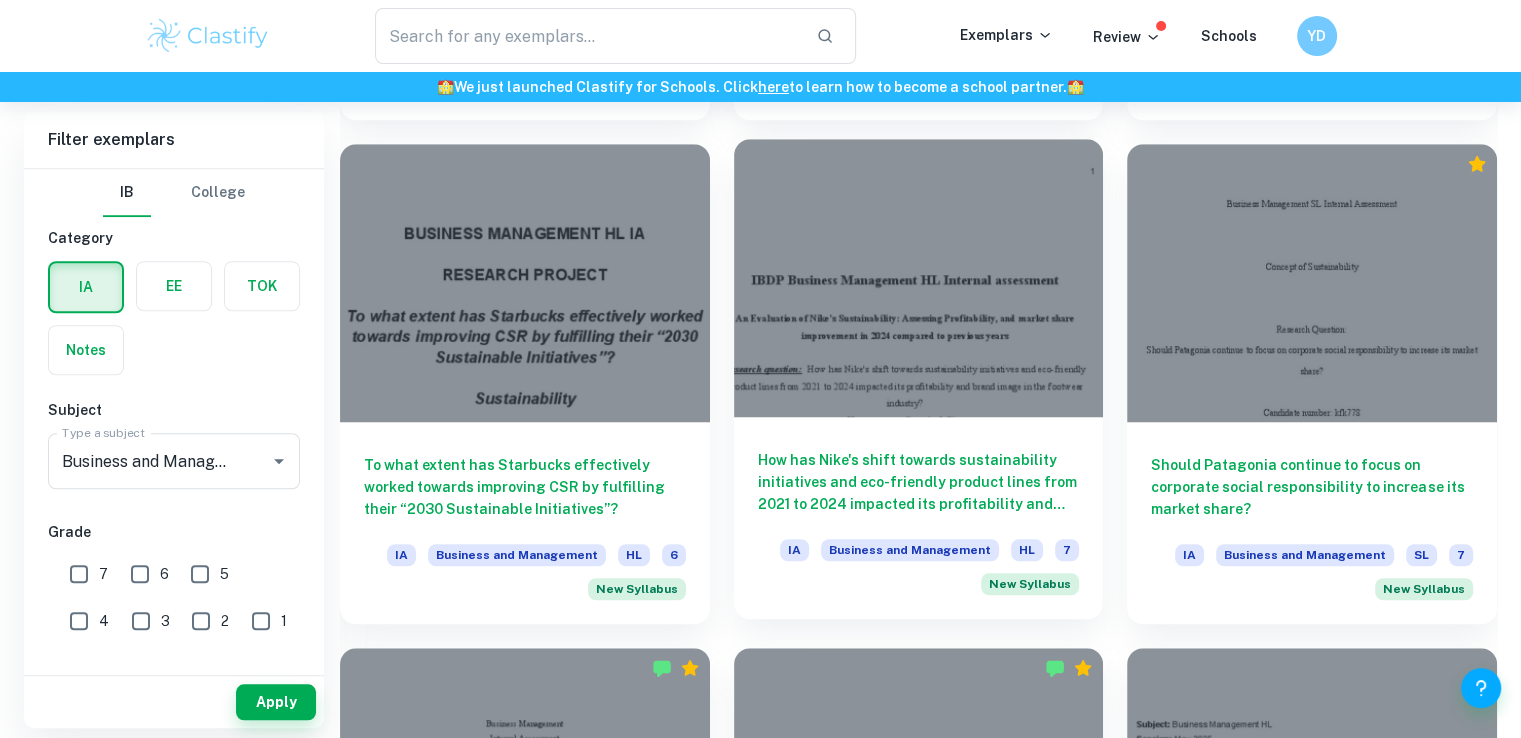 click at bounding box center [919, 277] 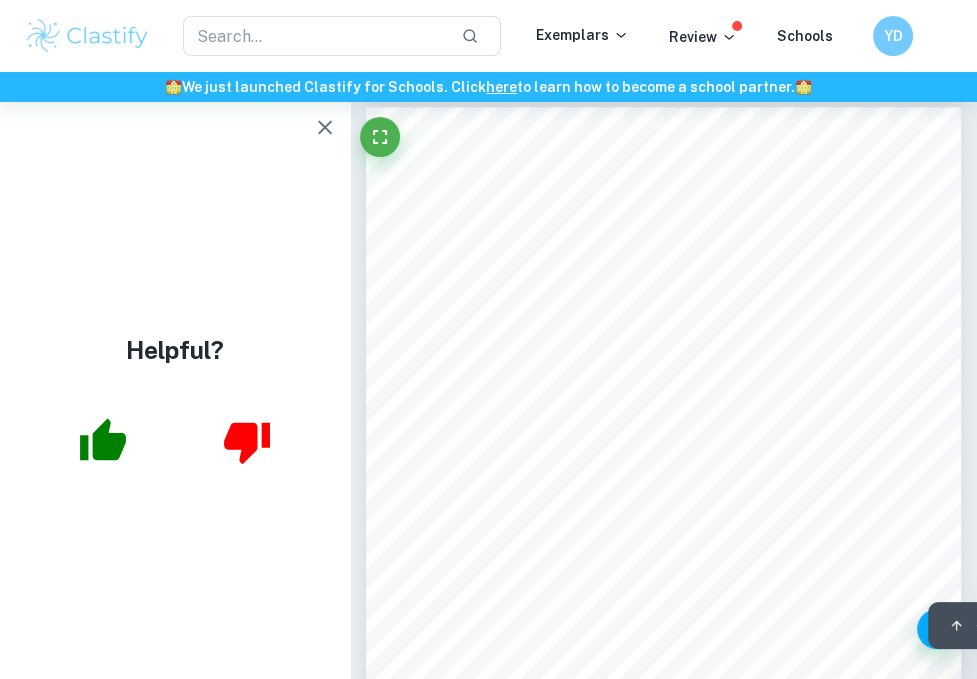 scroll, scrollTop: 1620, scrollLeft: 0, axis: vertical 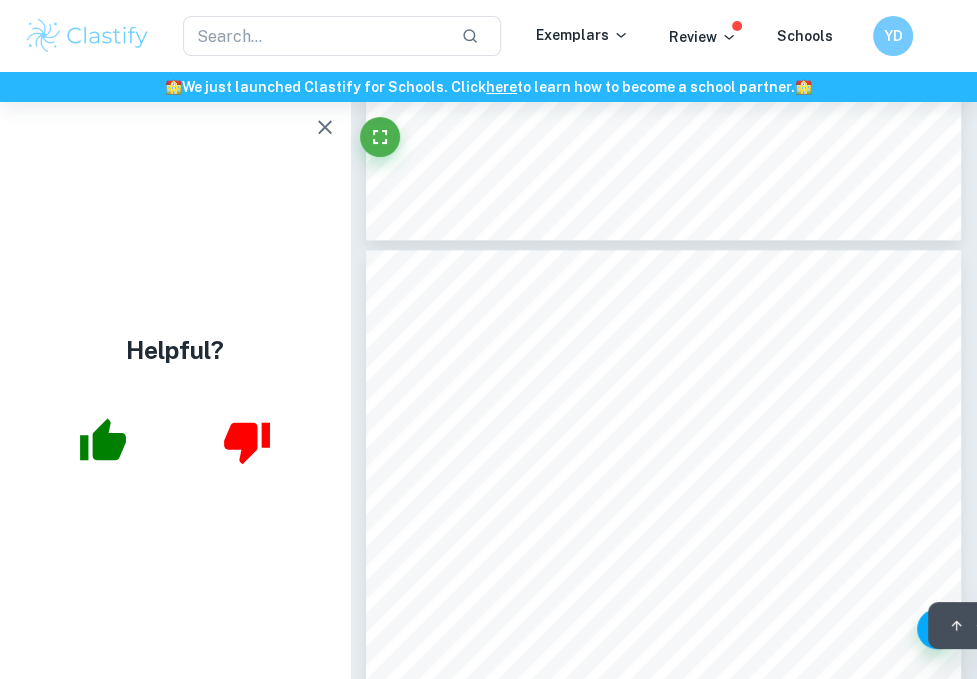 type on "2" 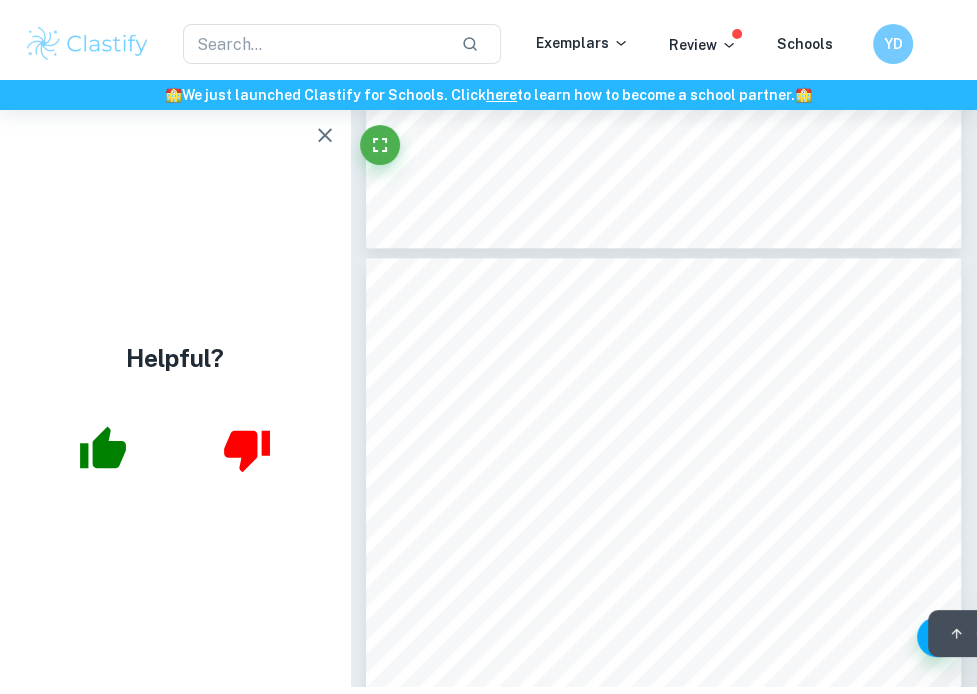 scroll, scrollTop: 1072, scrollLeft: 0, axis: vertical 